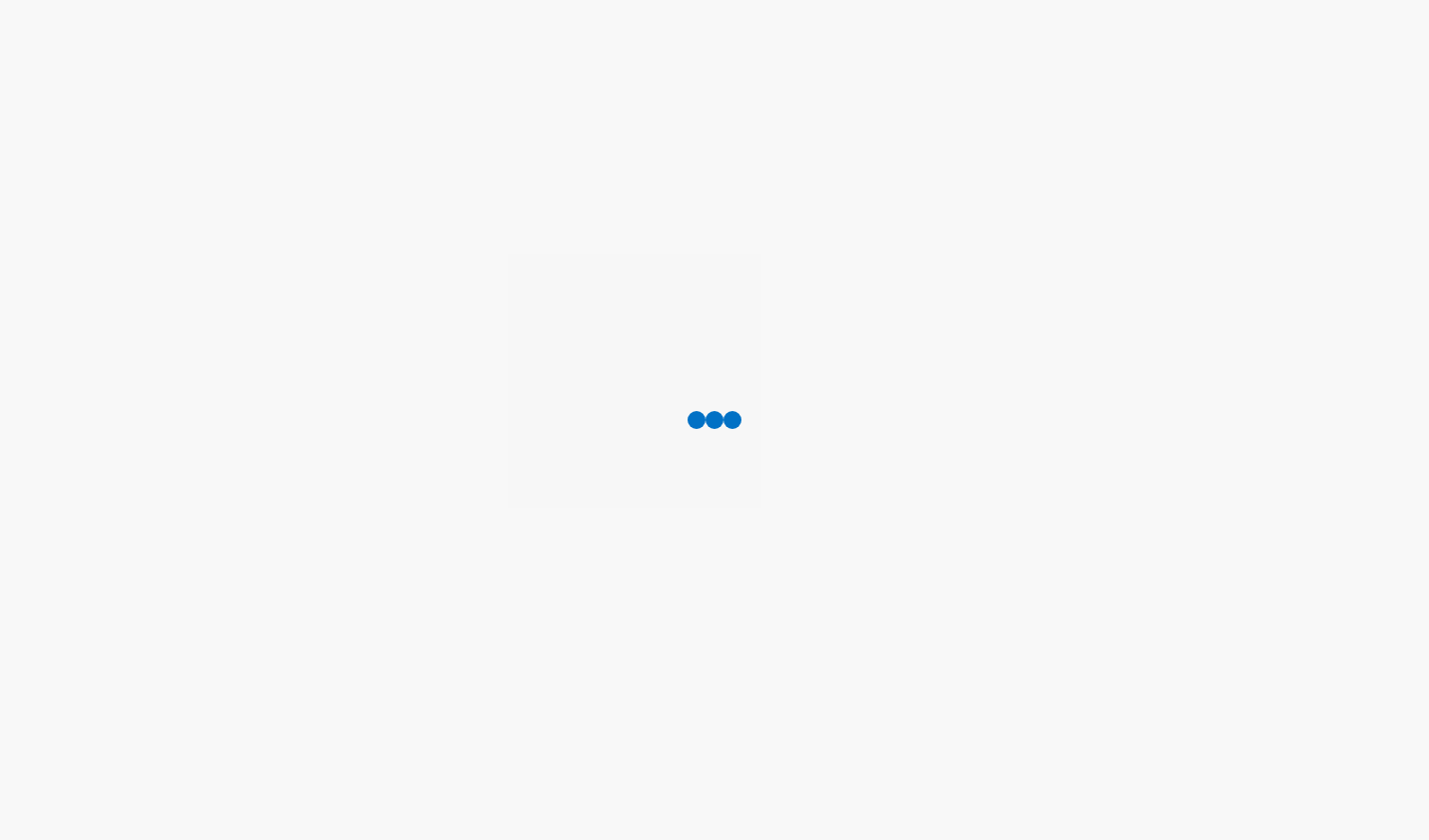 scroll, scrollTop: 0, scrollLeft: 0, axis: both 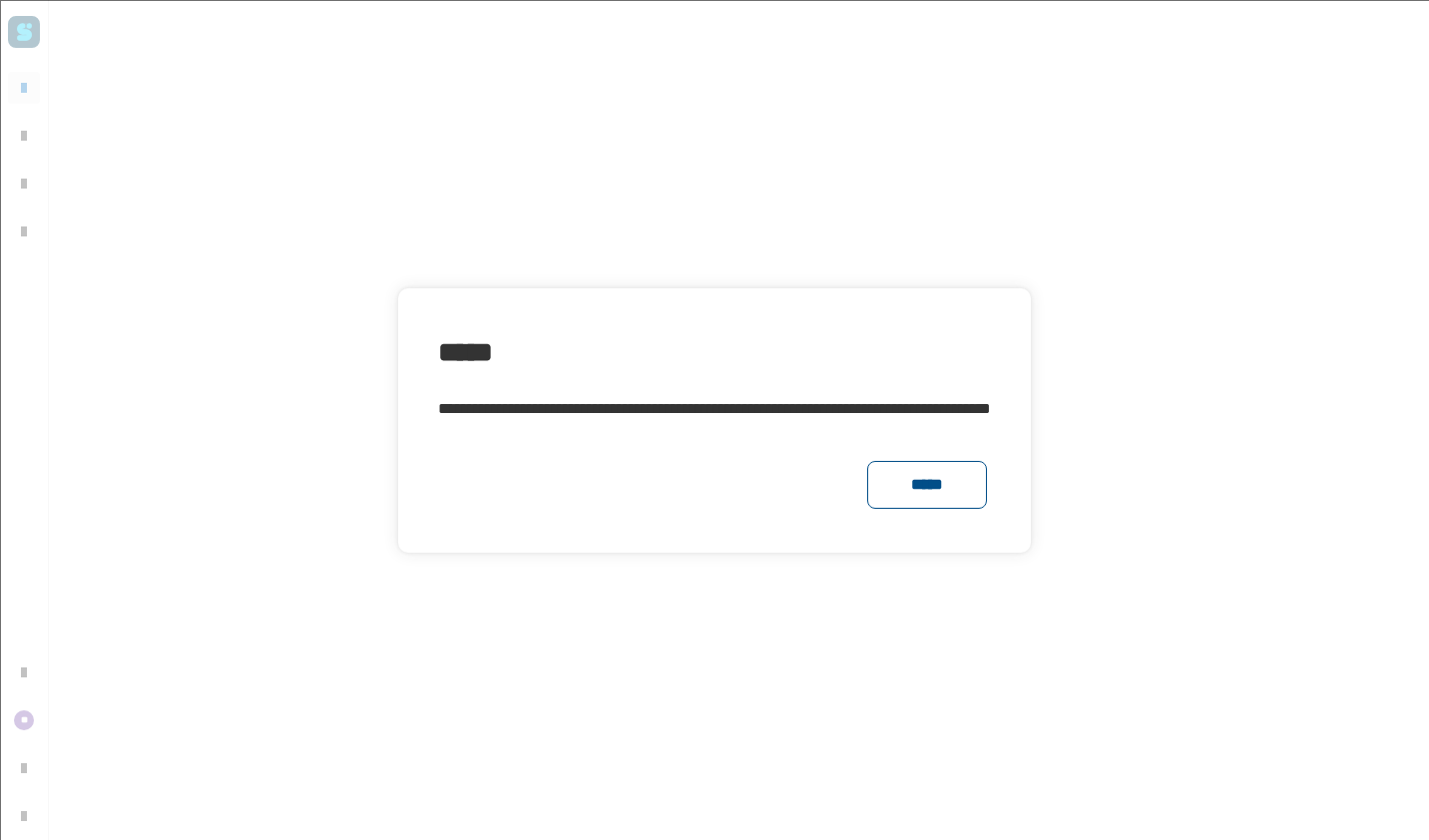 click on "*****" 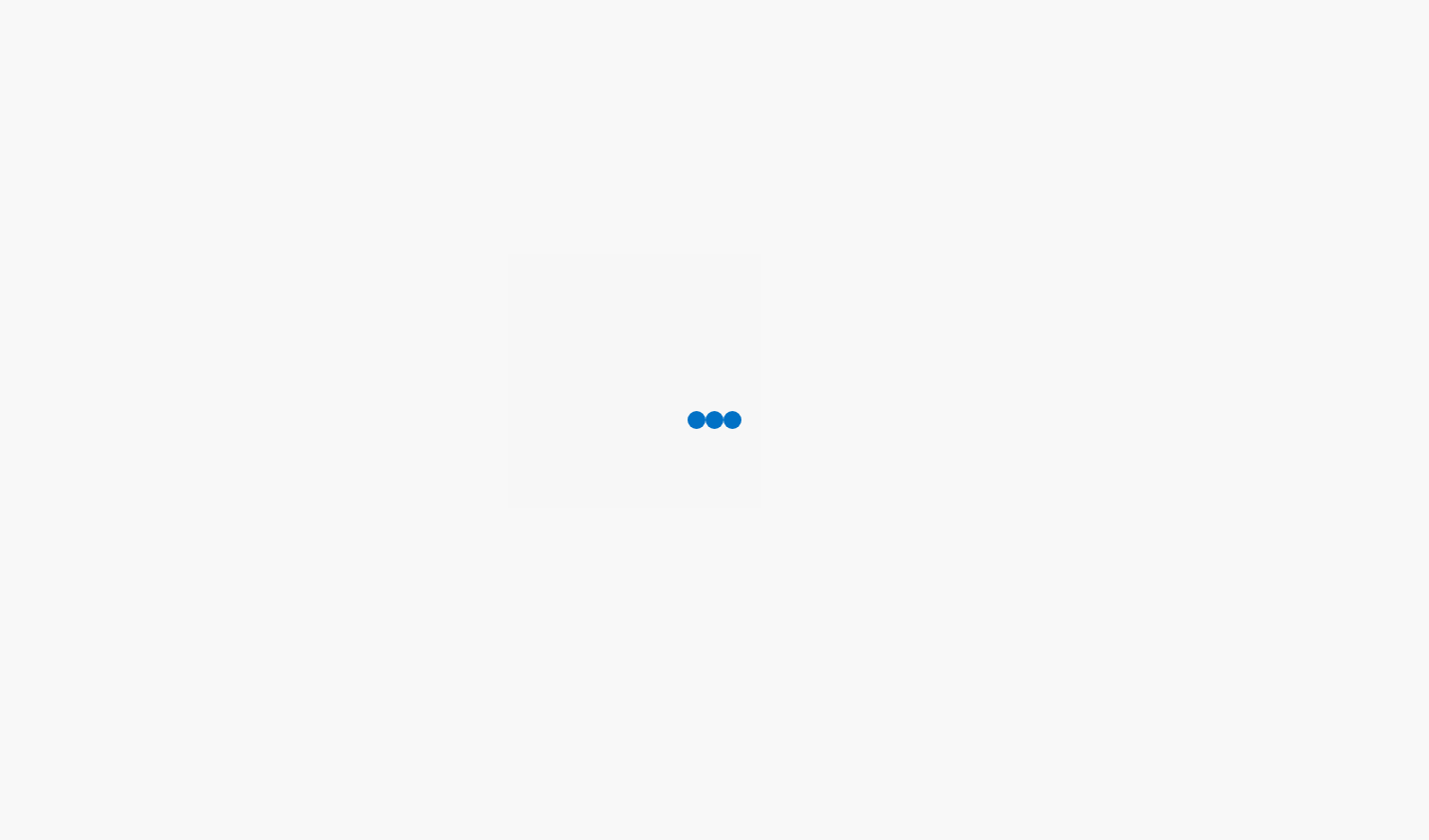 scroll, scrollTop: 0, scrollLeft: 0, axis: both 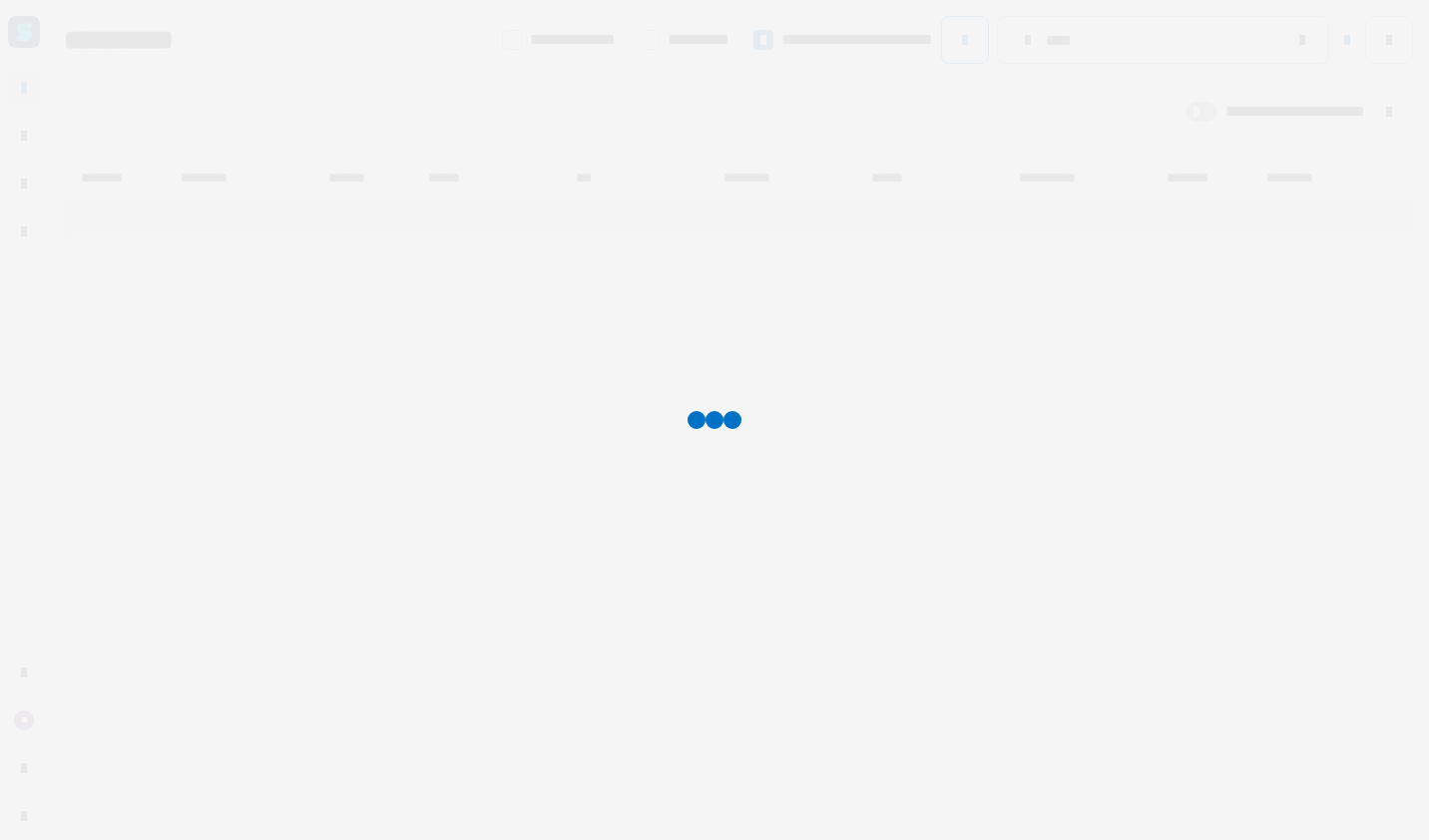 type on "****" 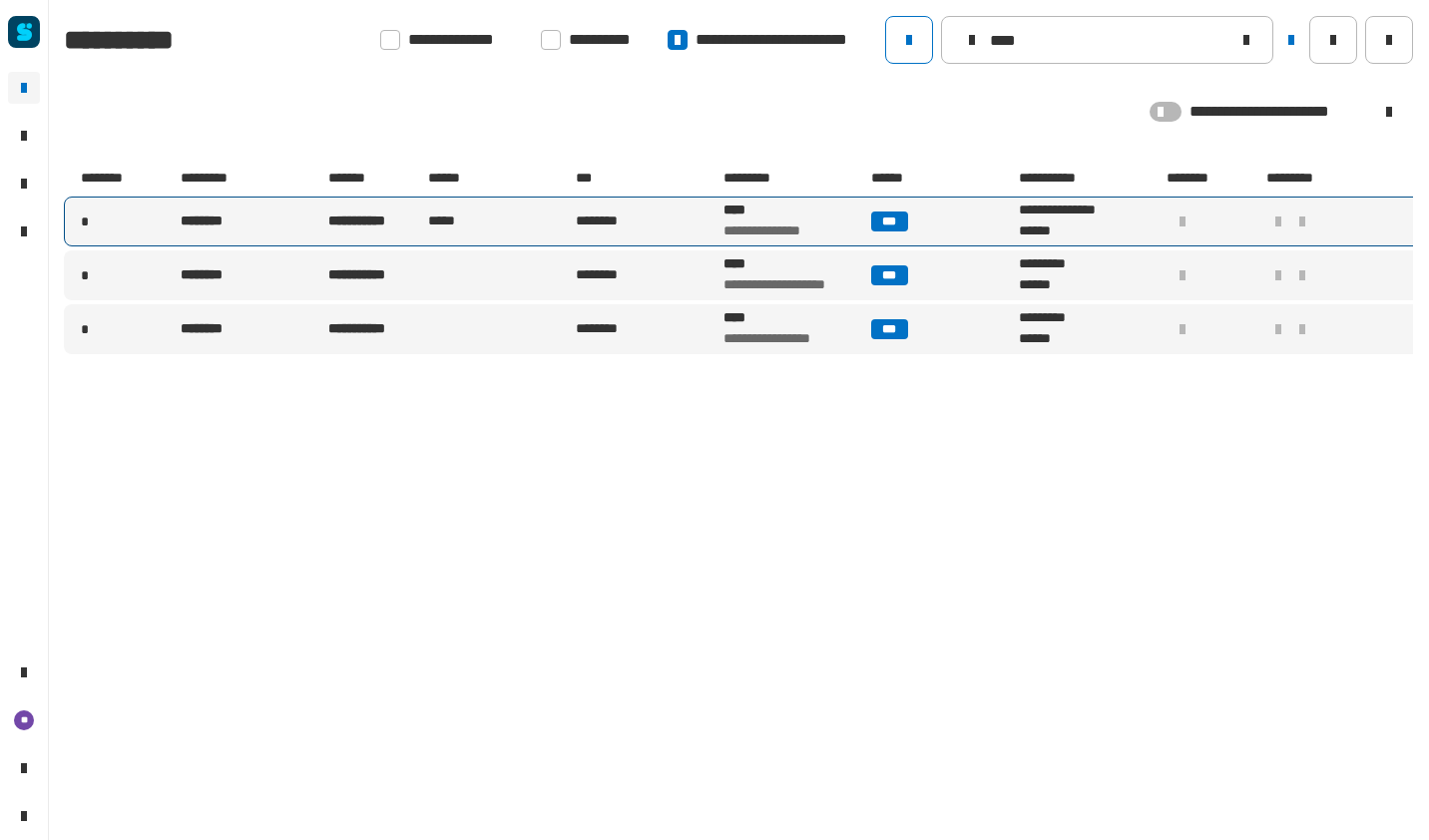 click on "*****" at bounding box center [500, 221] 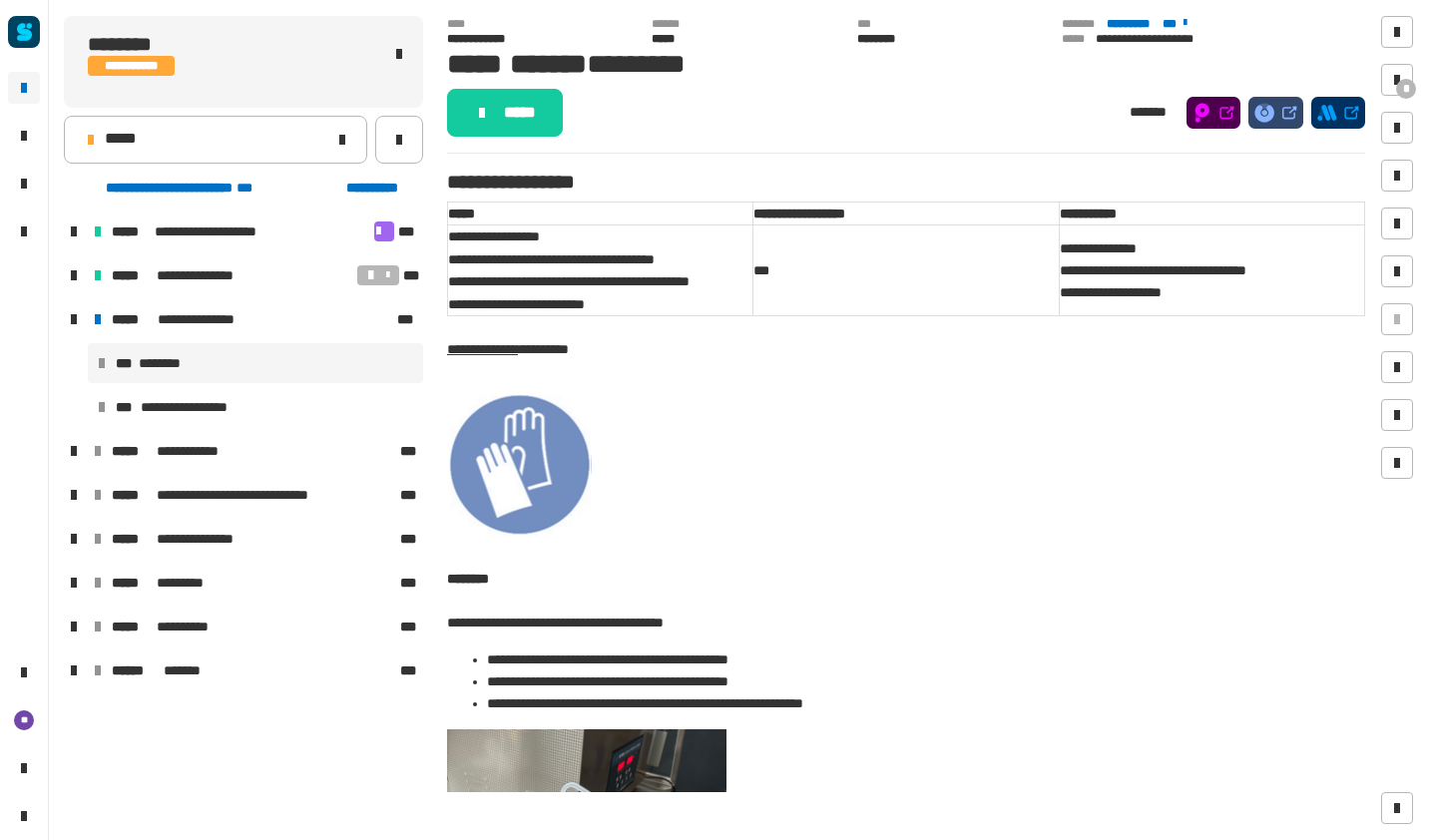 click 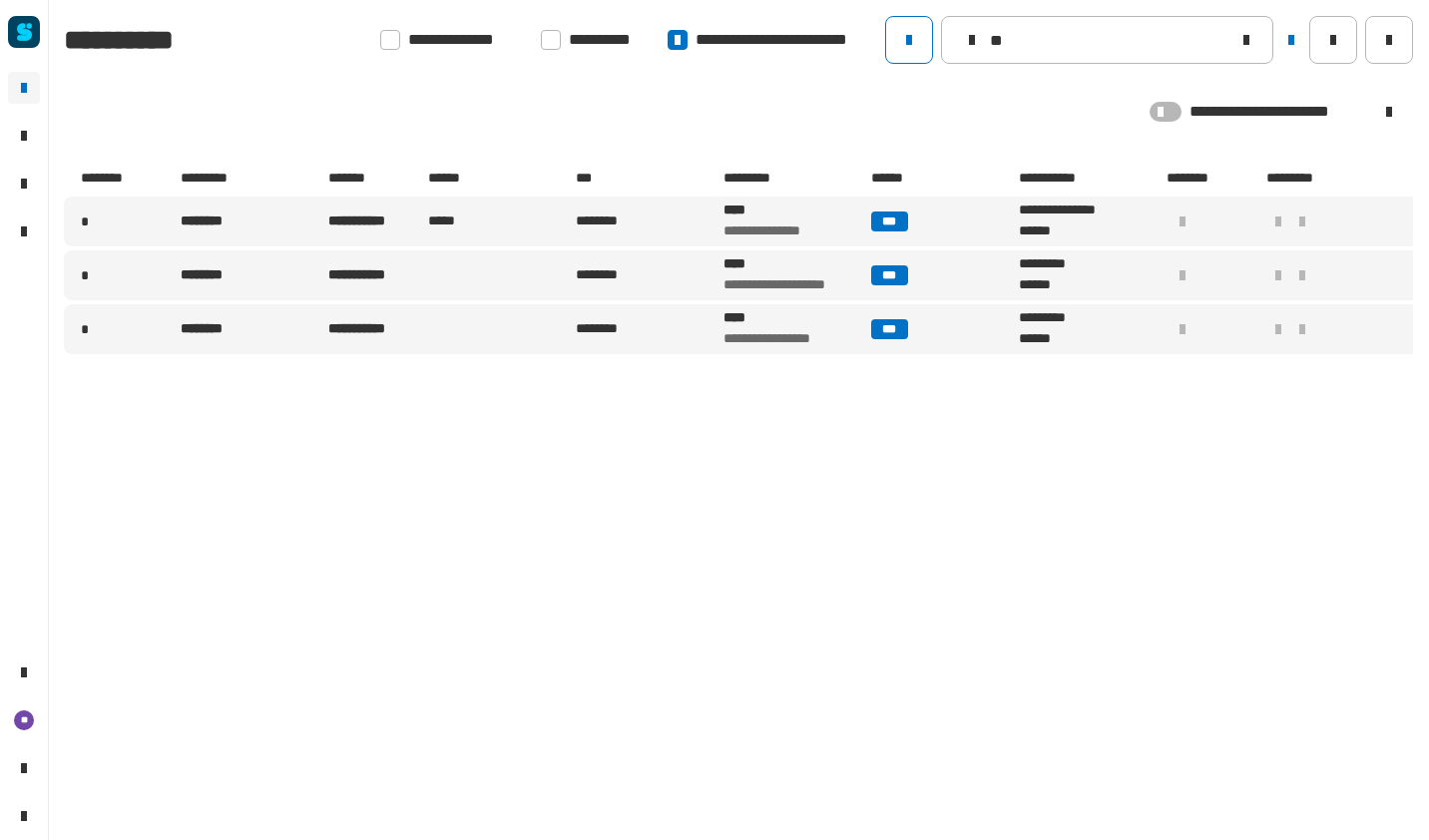 type on "*" 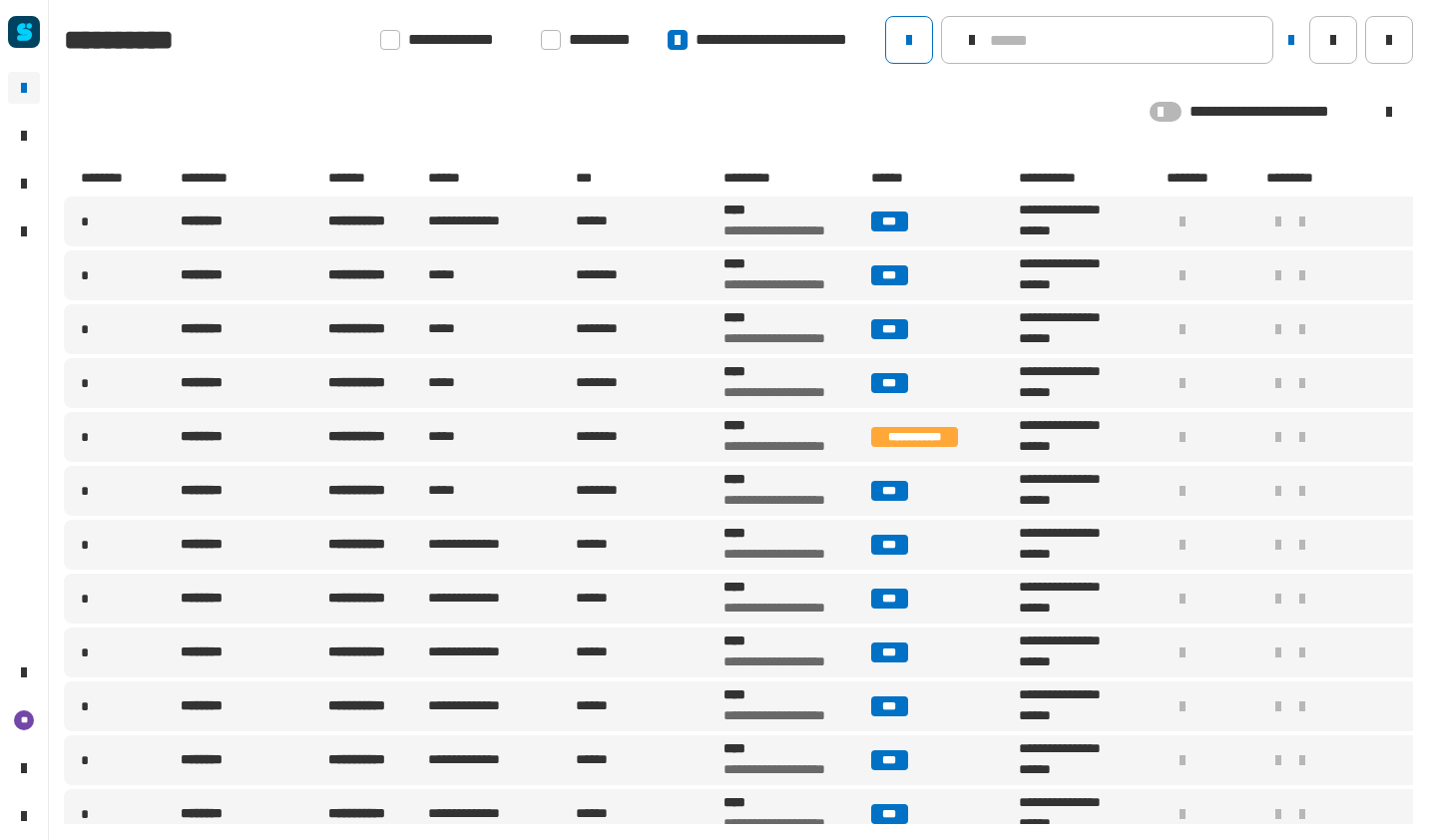 click 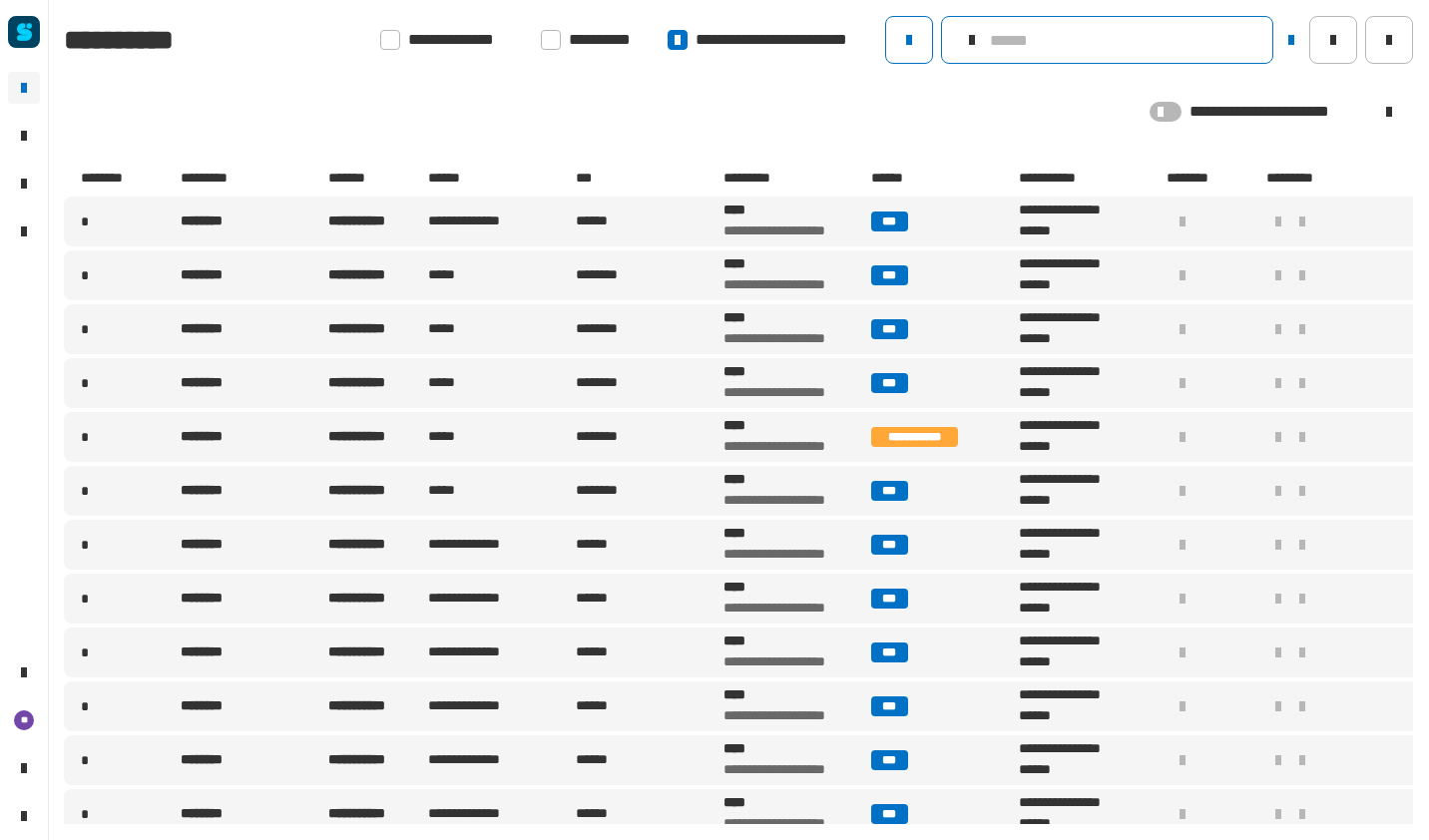 click 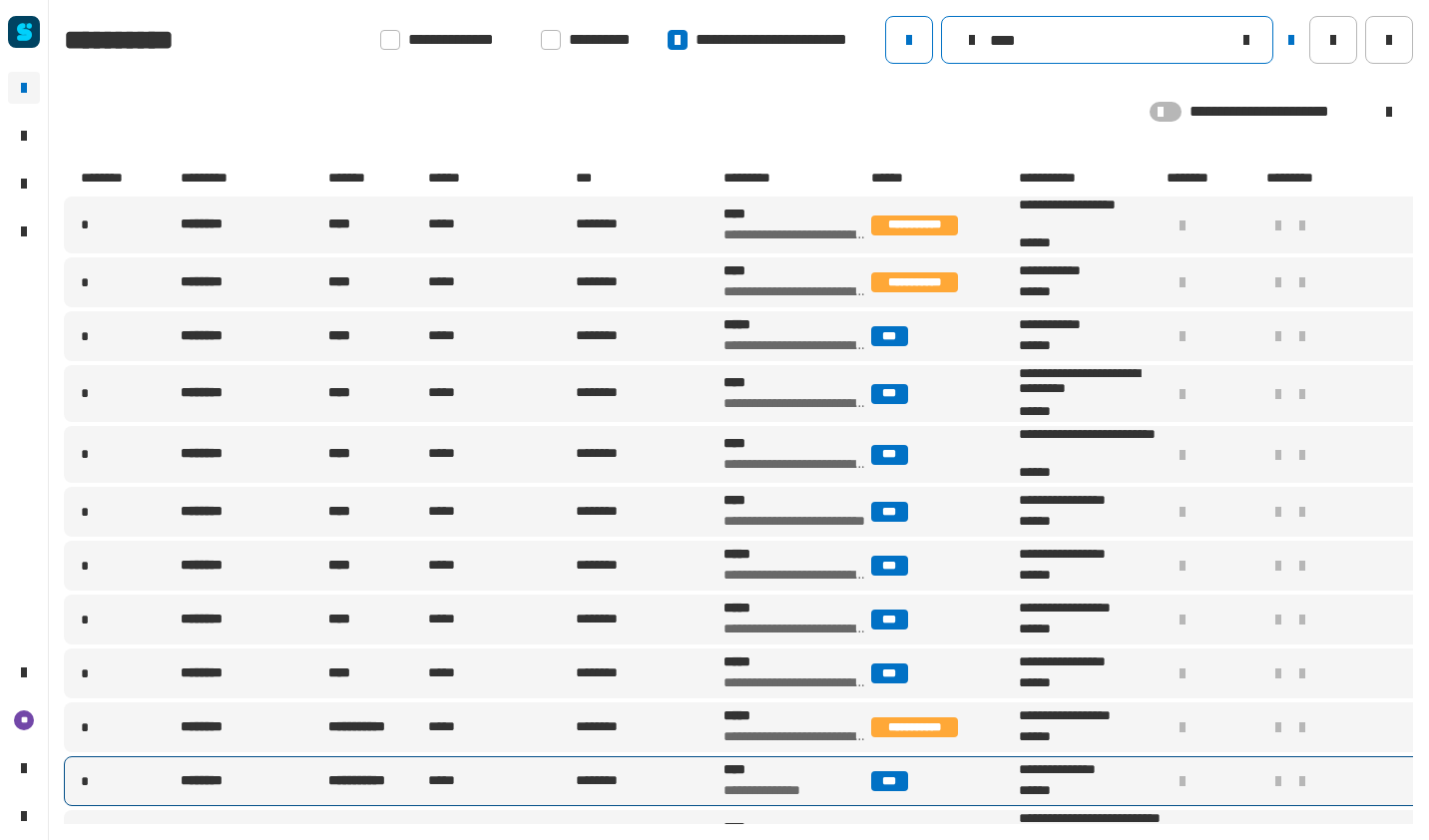 type on "****" 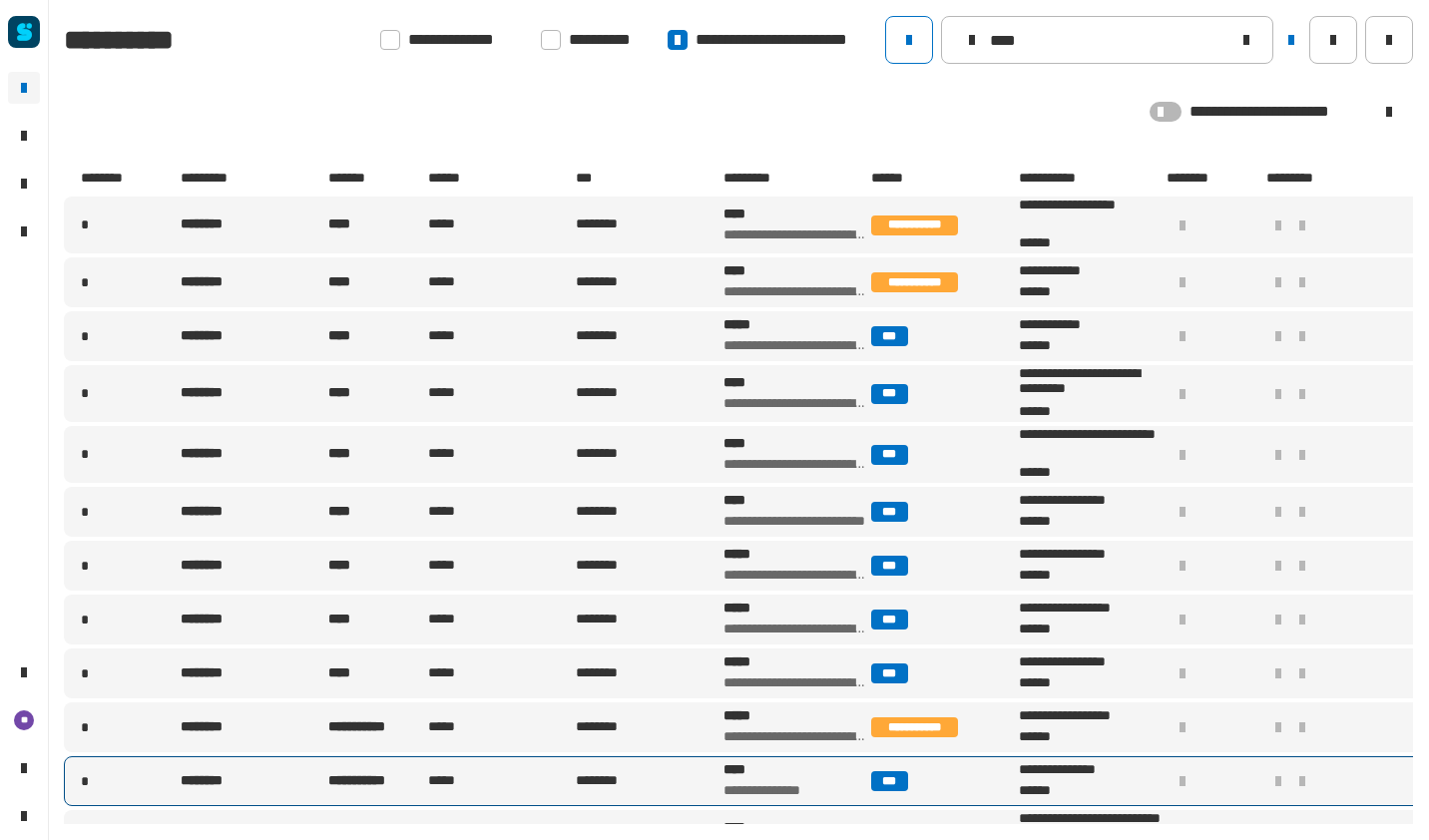 click on "**********" at bounding box center [769, 791] 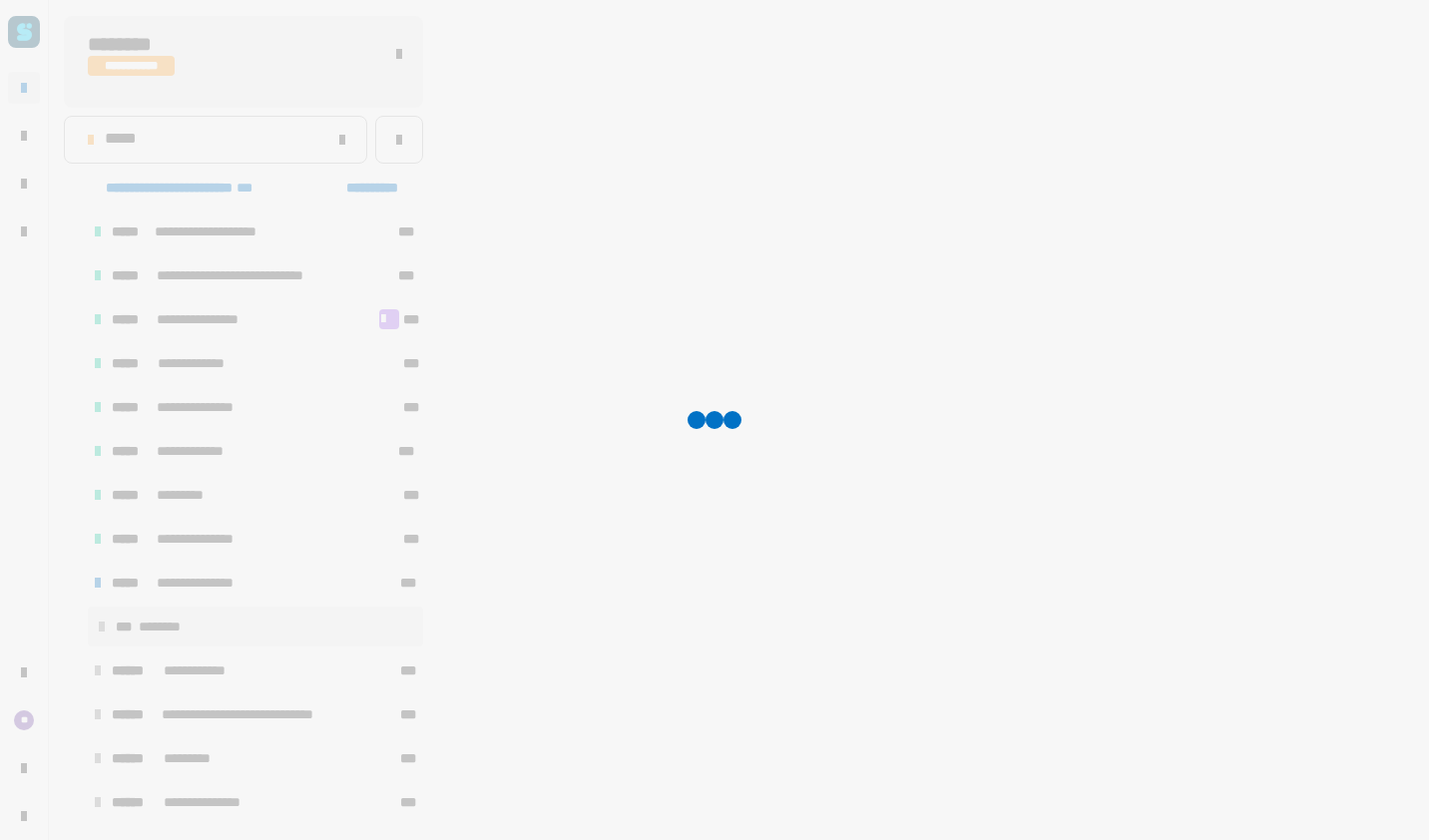 scroll, scrollTop: 86, scrollLeft: 0, axis: vertical 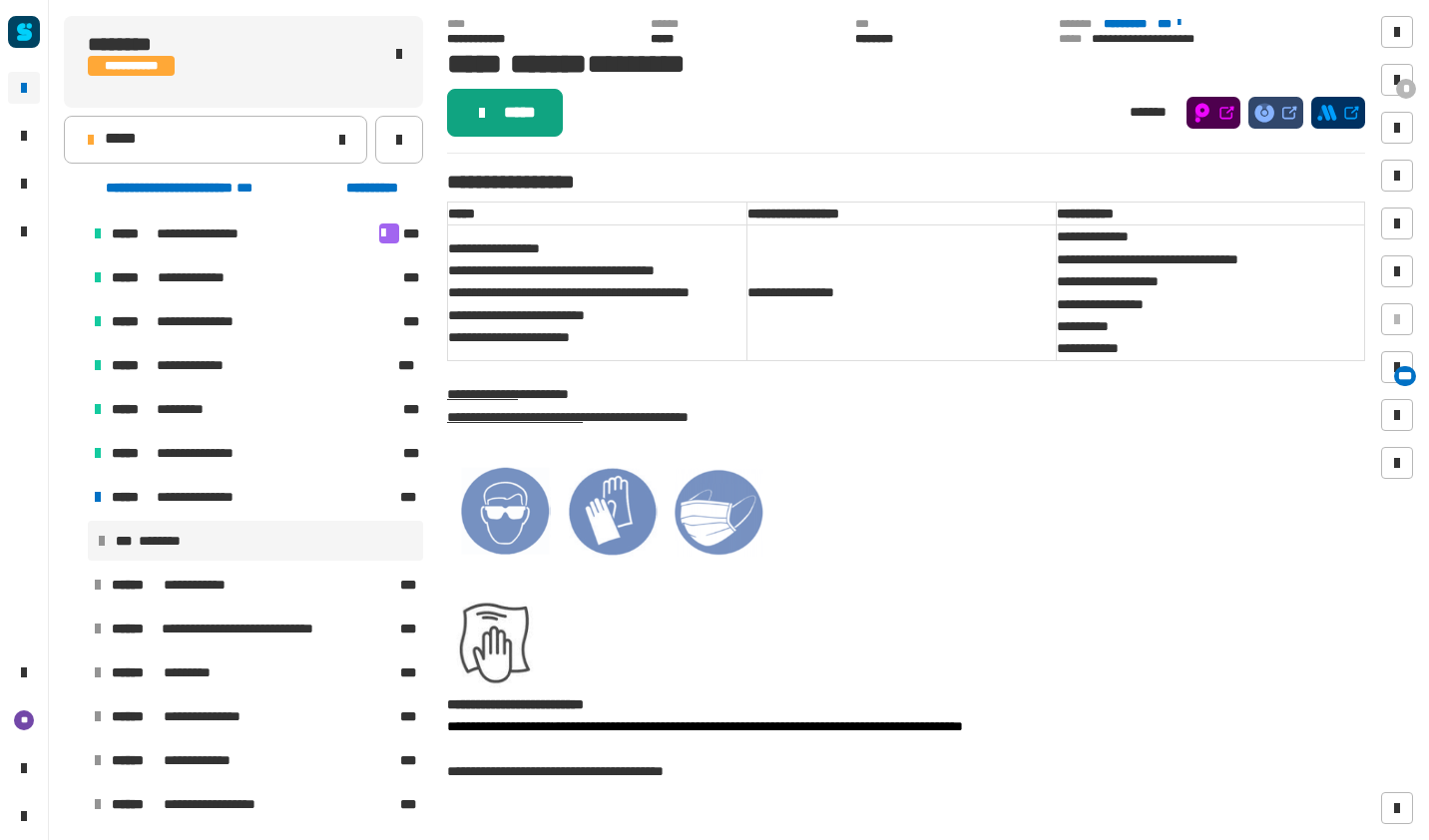 click 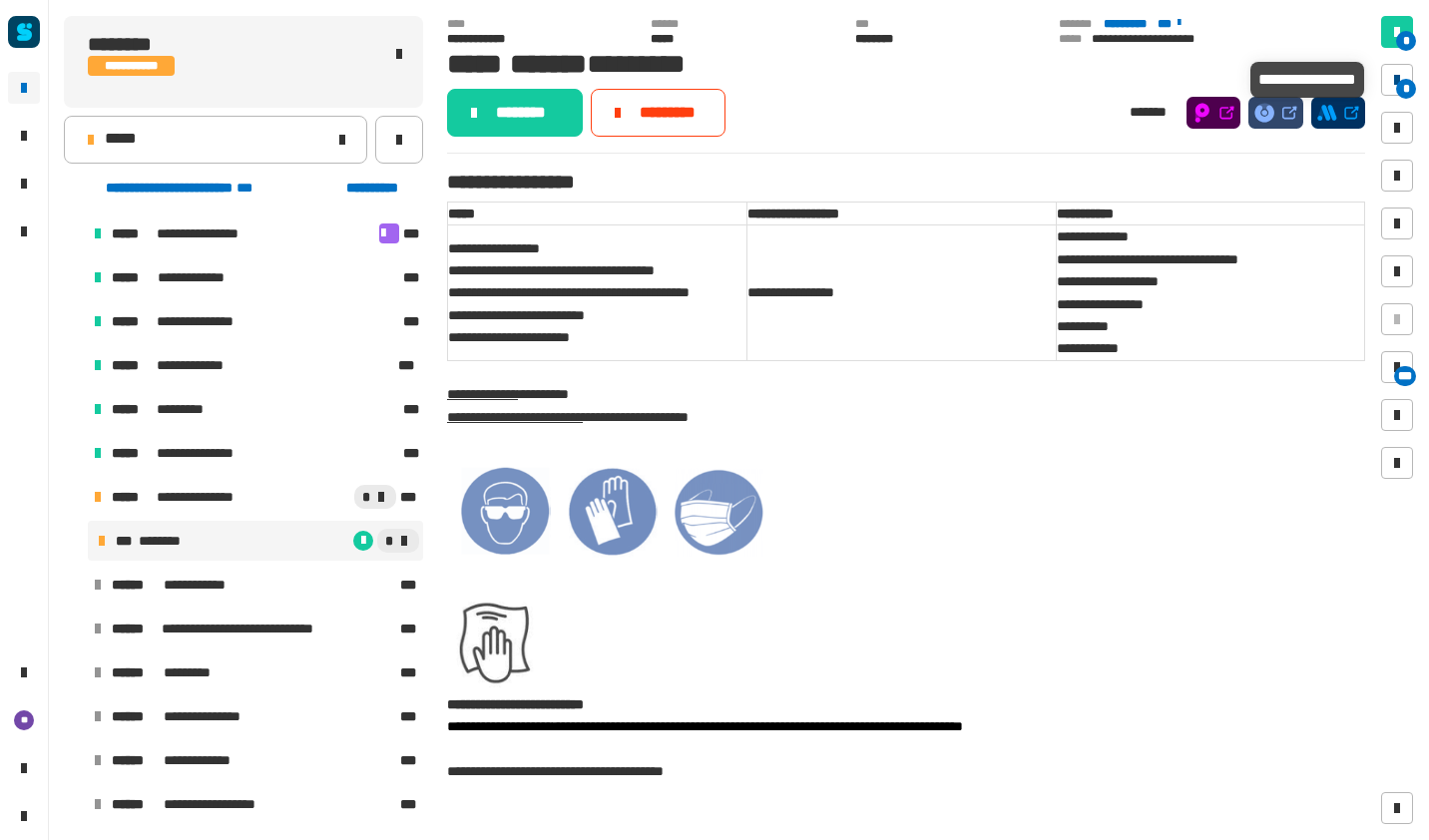 click at bounding box center (1397, 80) 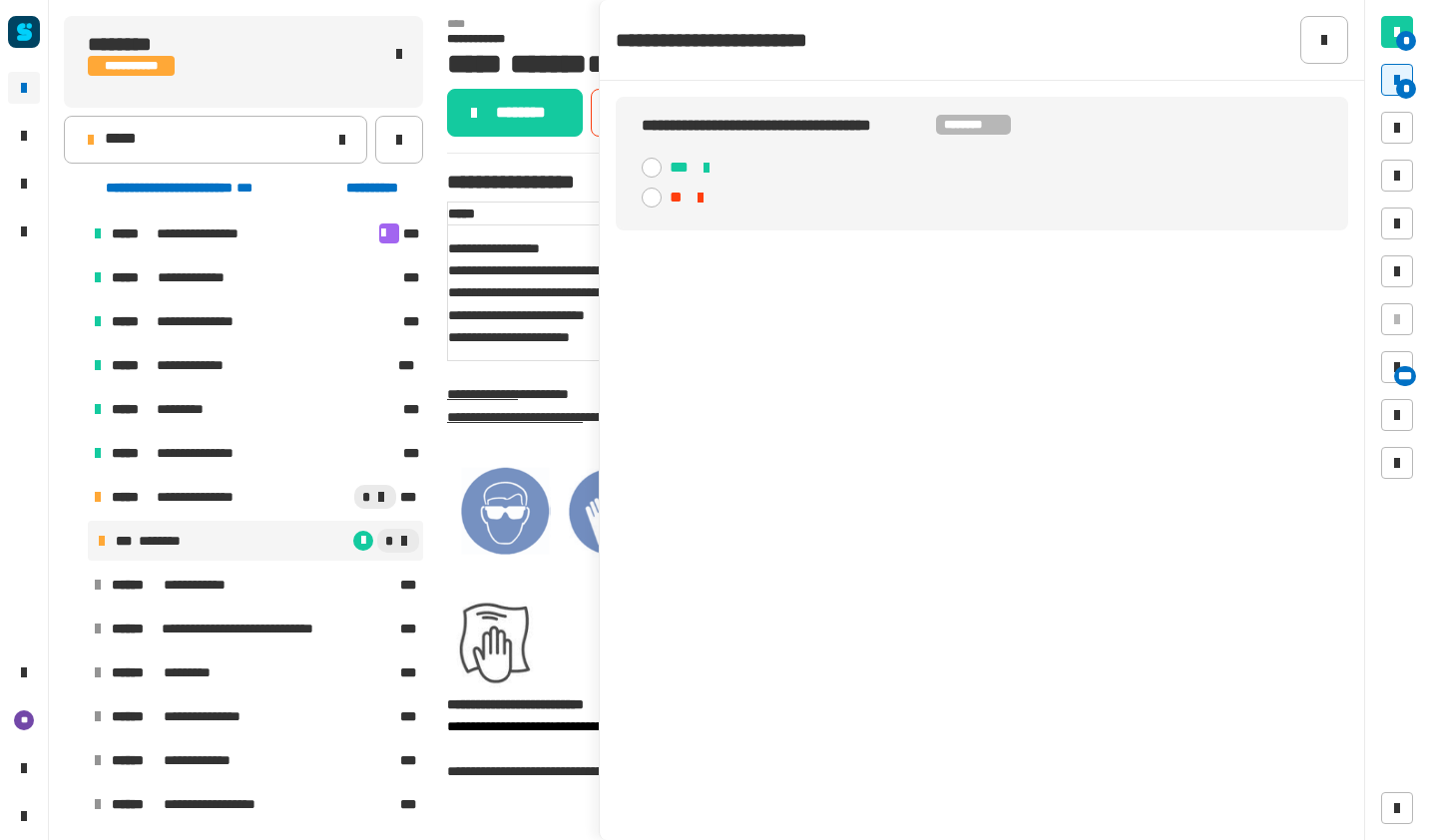 click 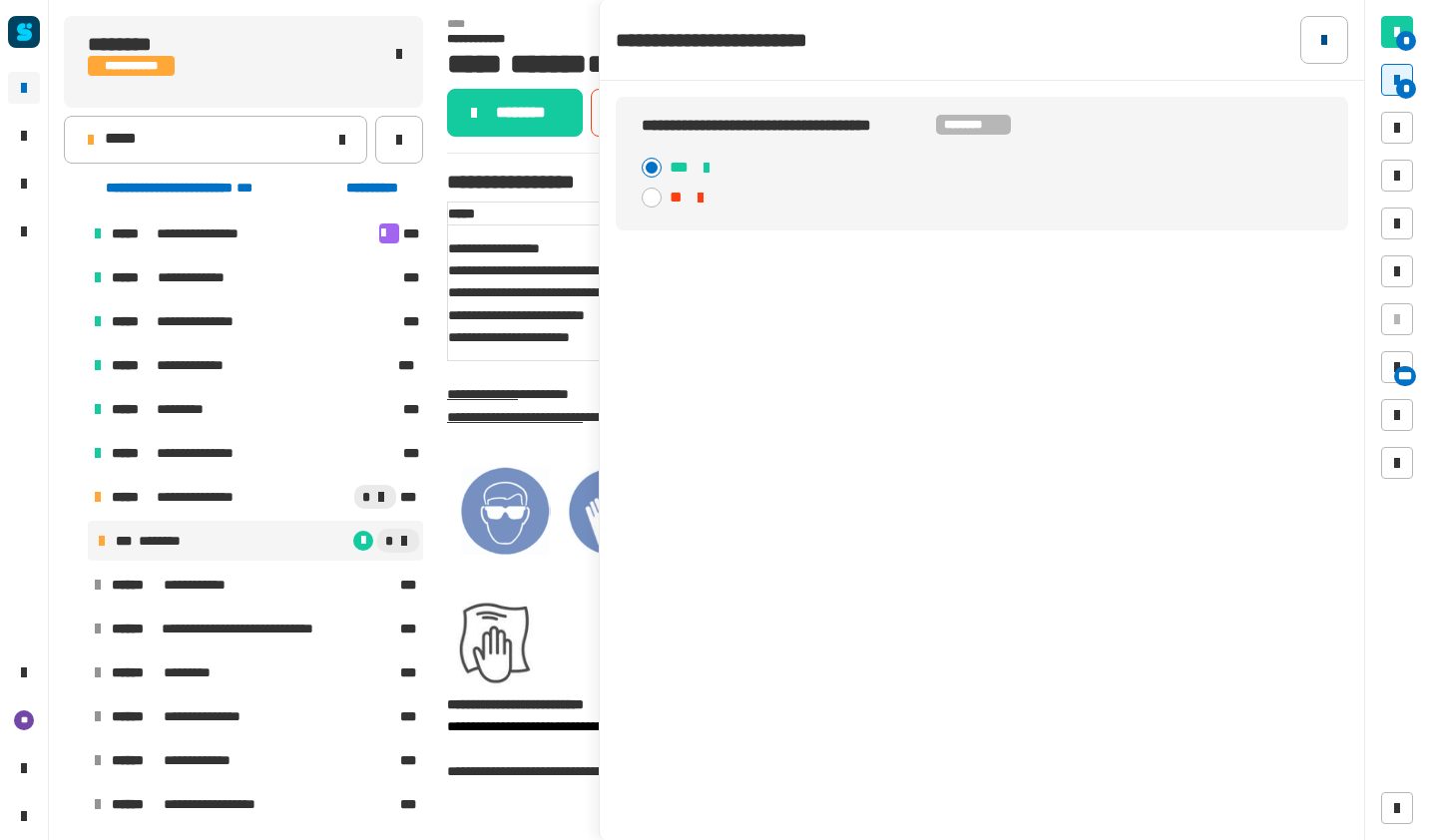 click 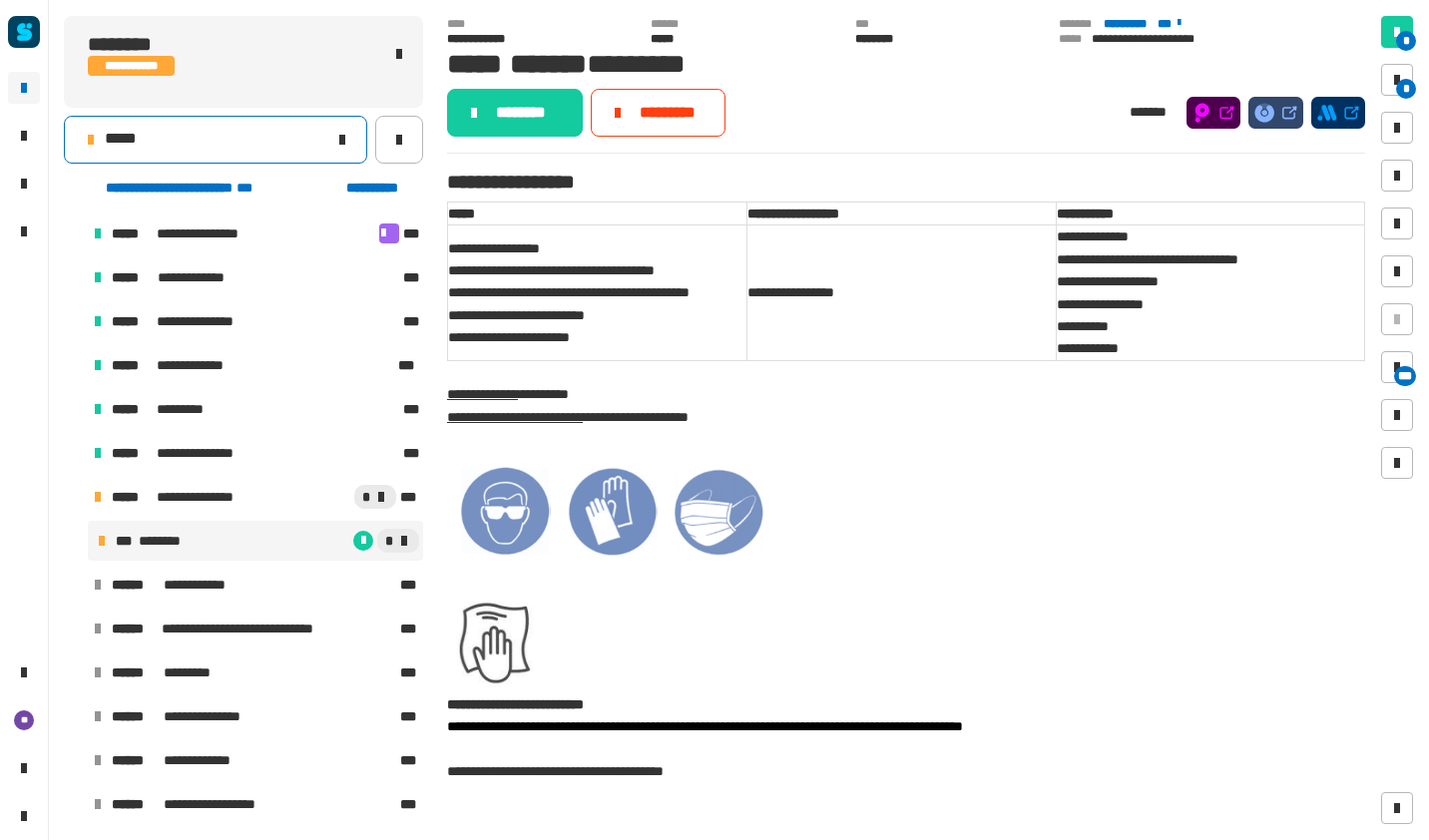 click on "*****" 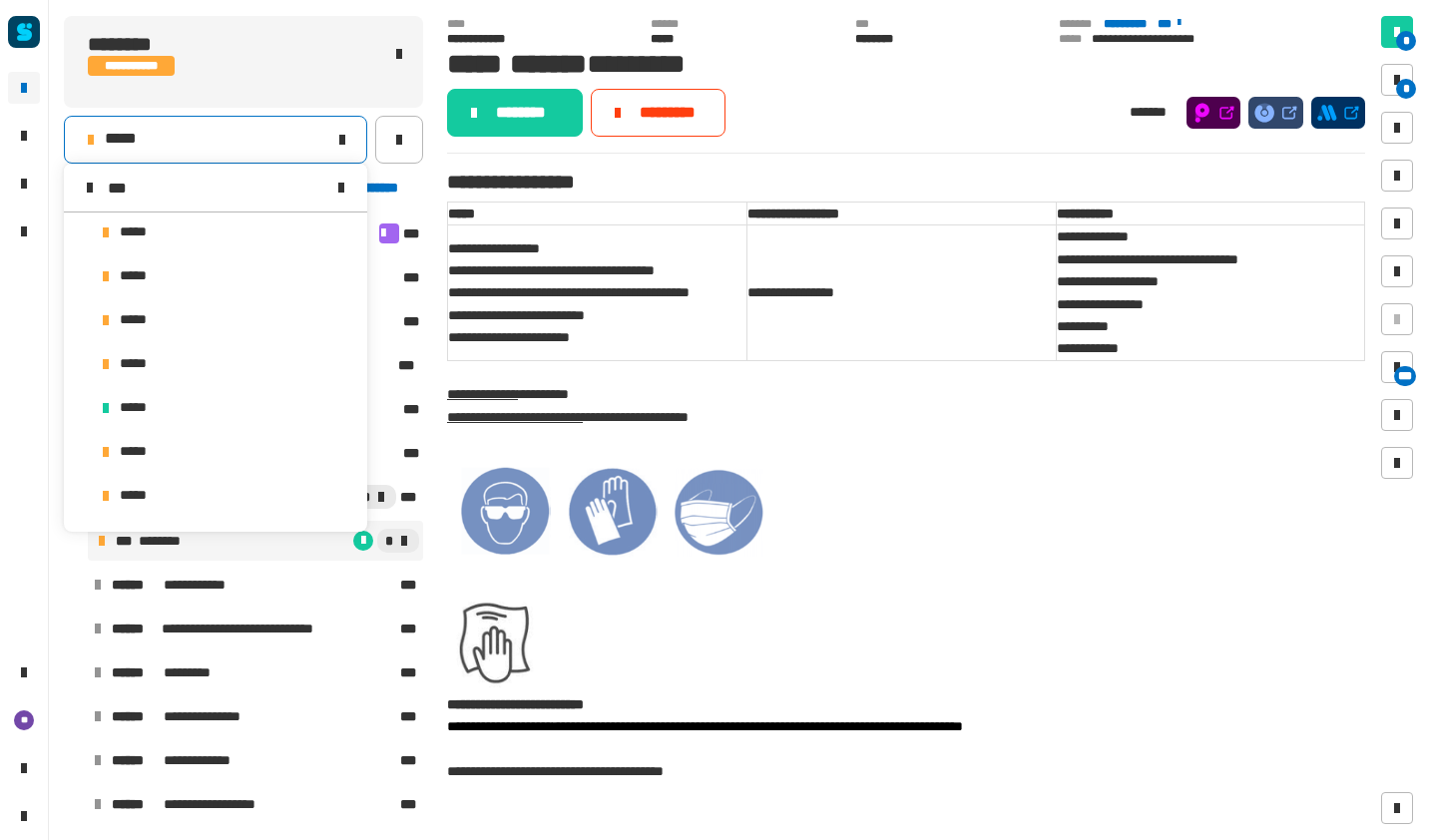 scroll, scrollTop: 0, scrollLeft: 0, axis: both 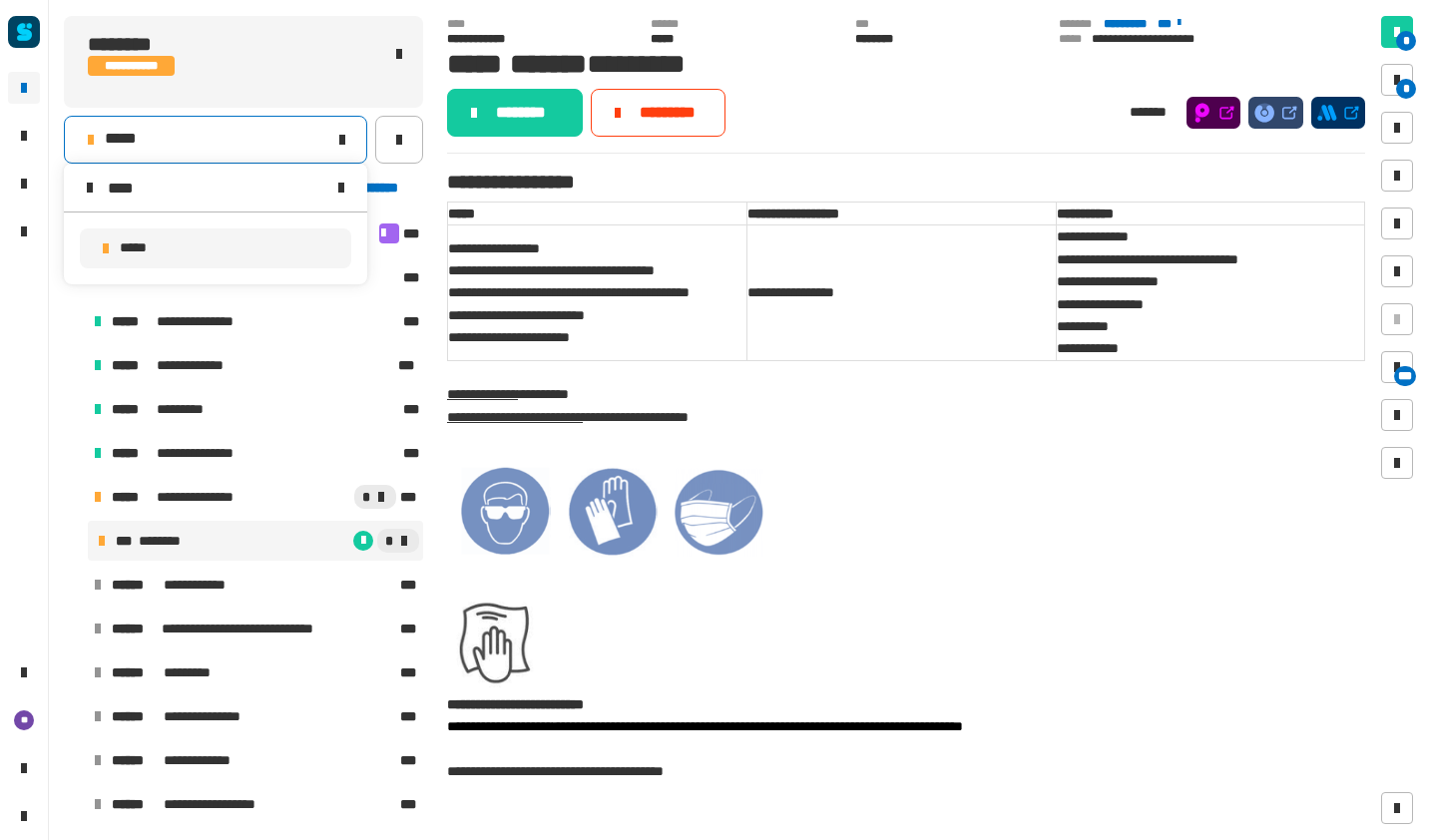 type on "****" 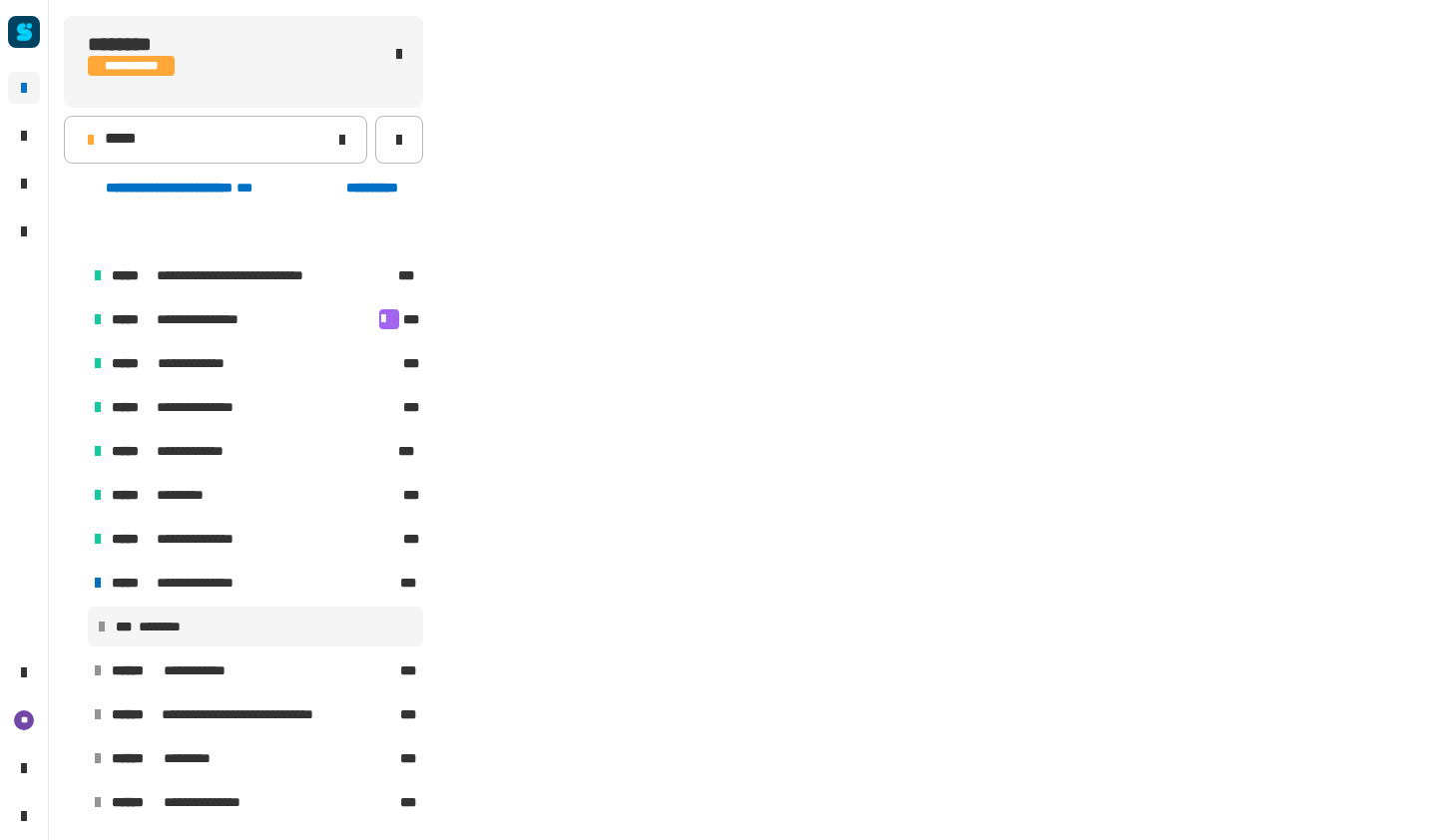 scroll, scrollTop: 86, scrollLeft: 0, axis: vertical 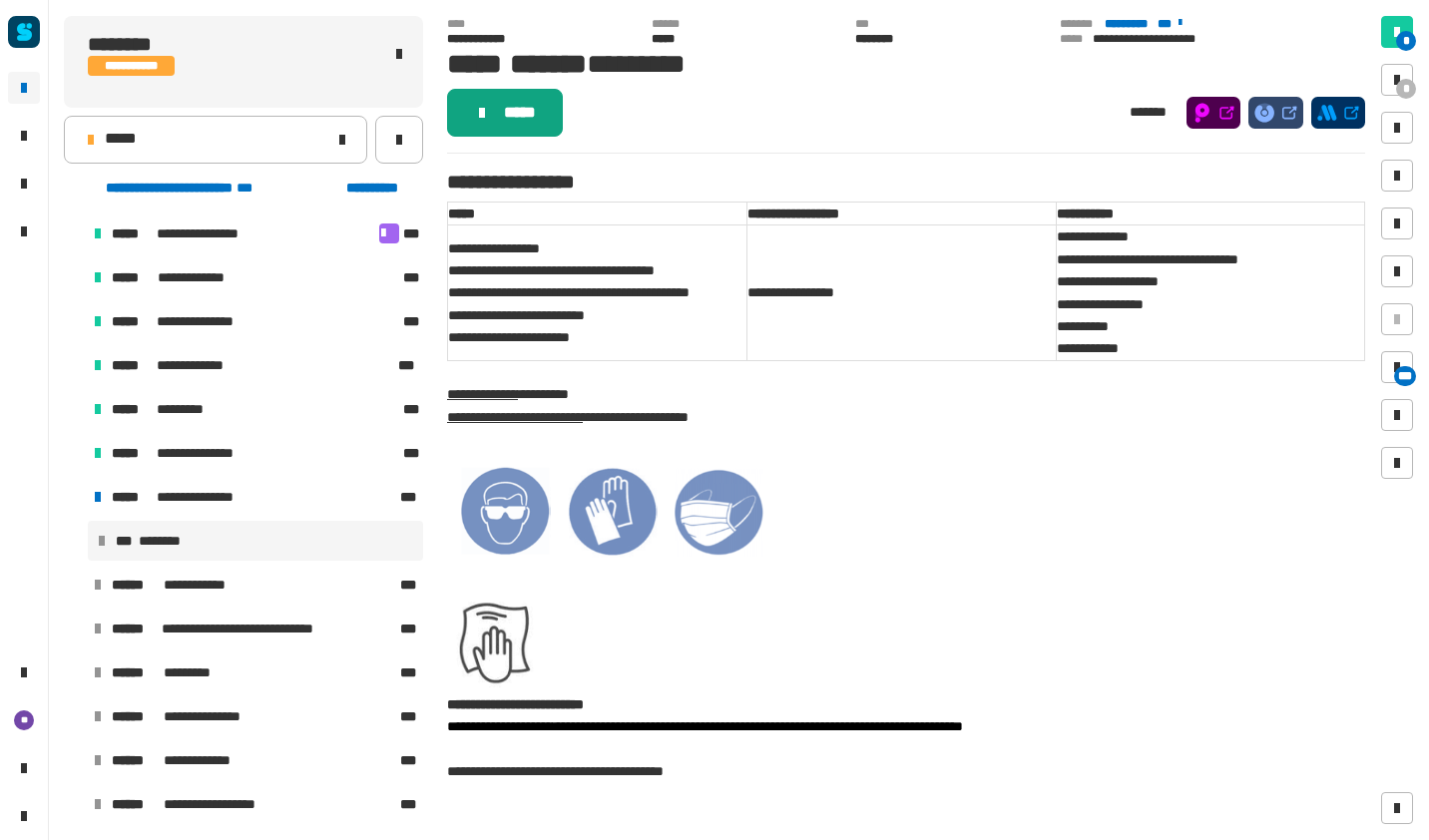 click on "*****" 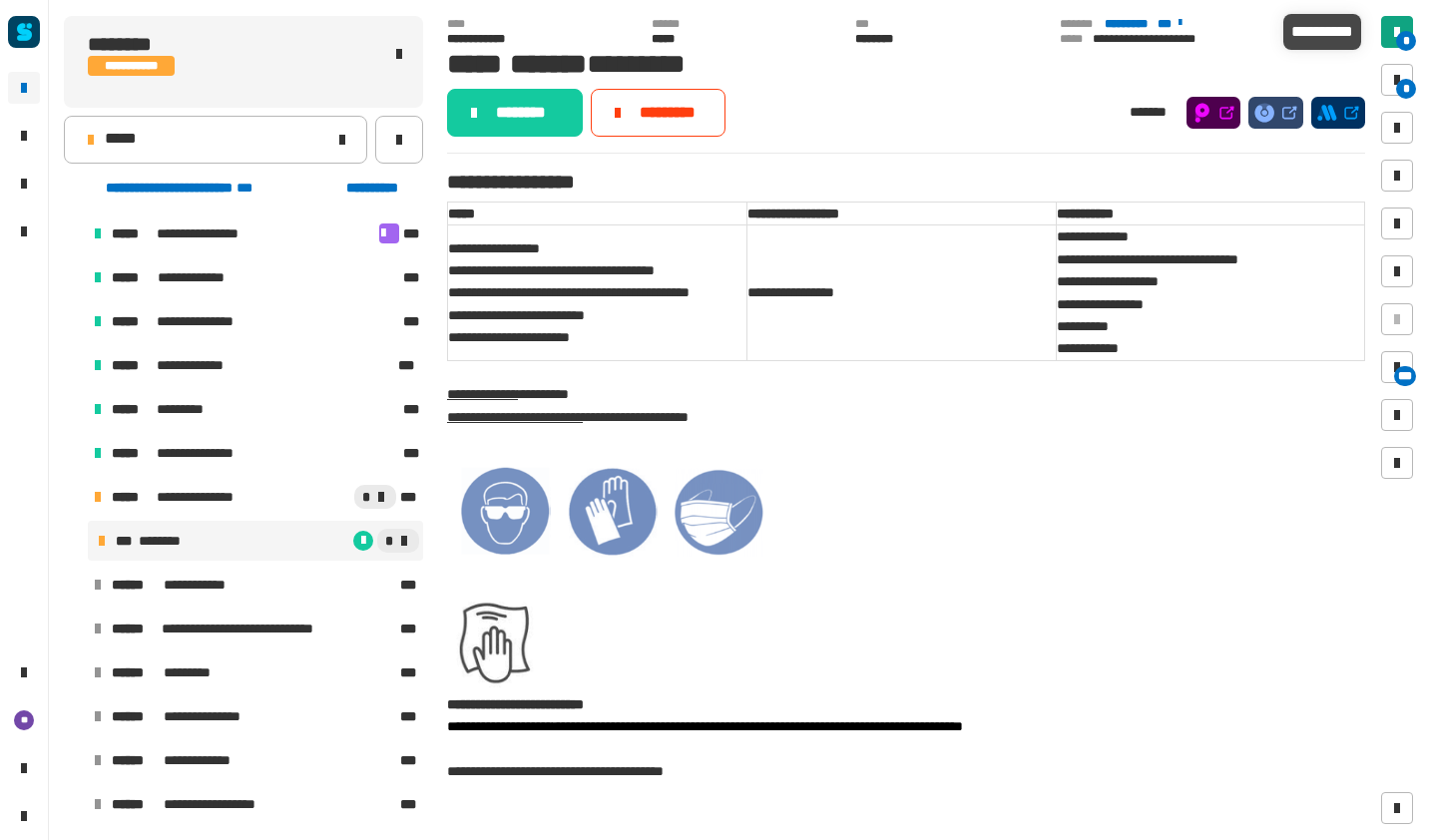 click on "*" at bounding box center [1397, 32] 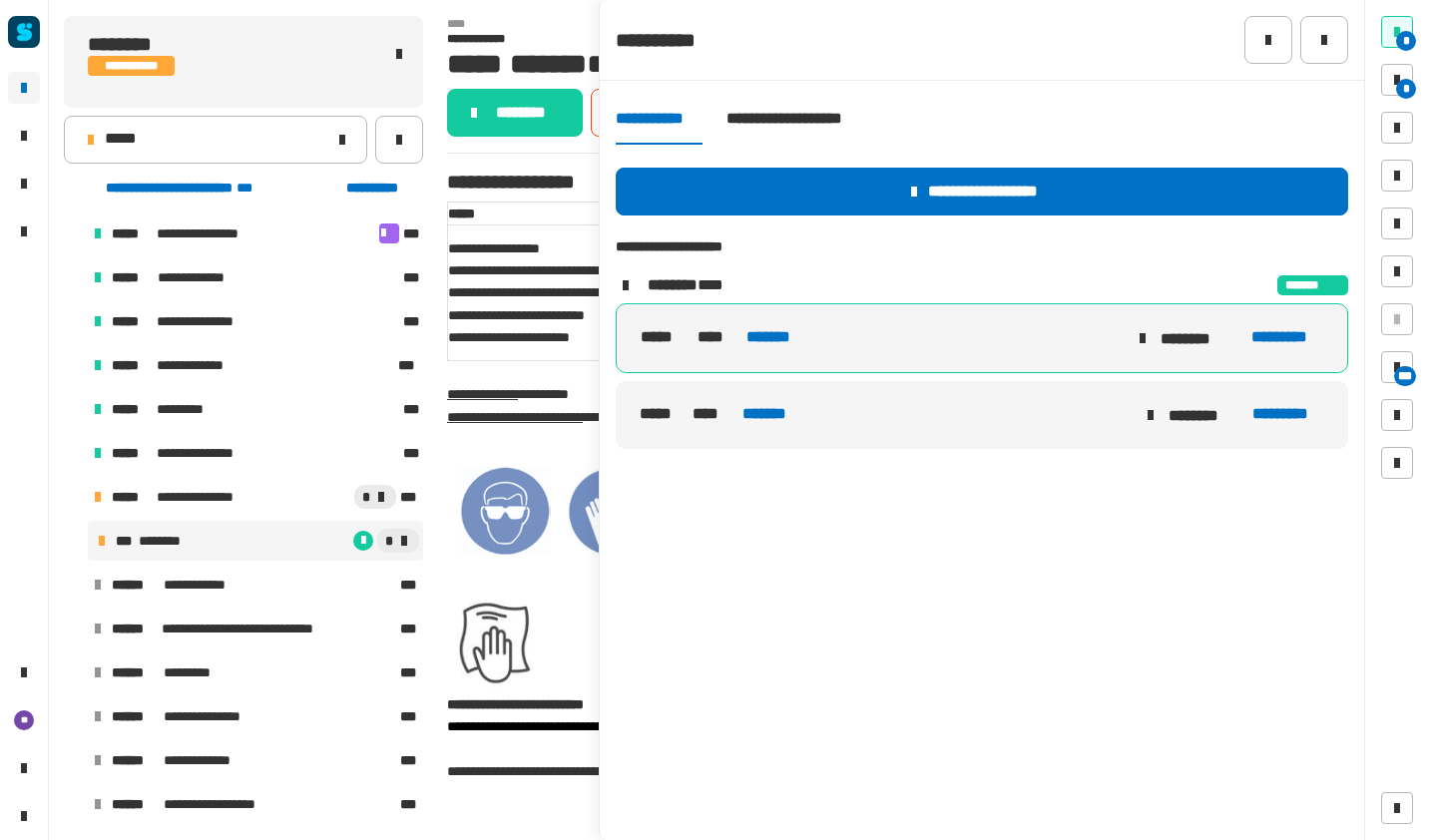 click on "*******" 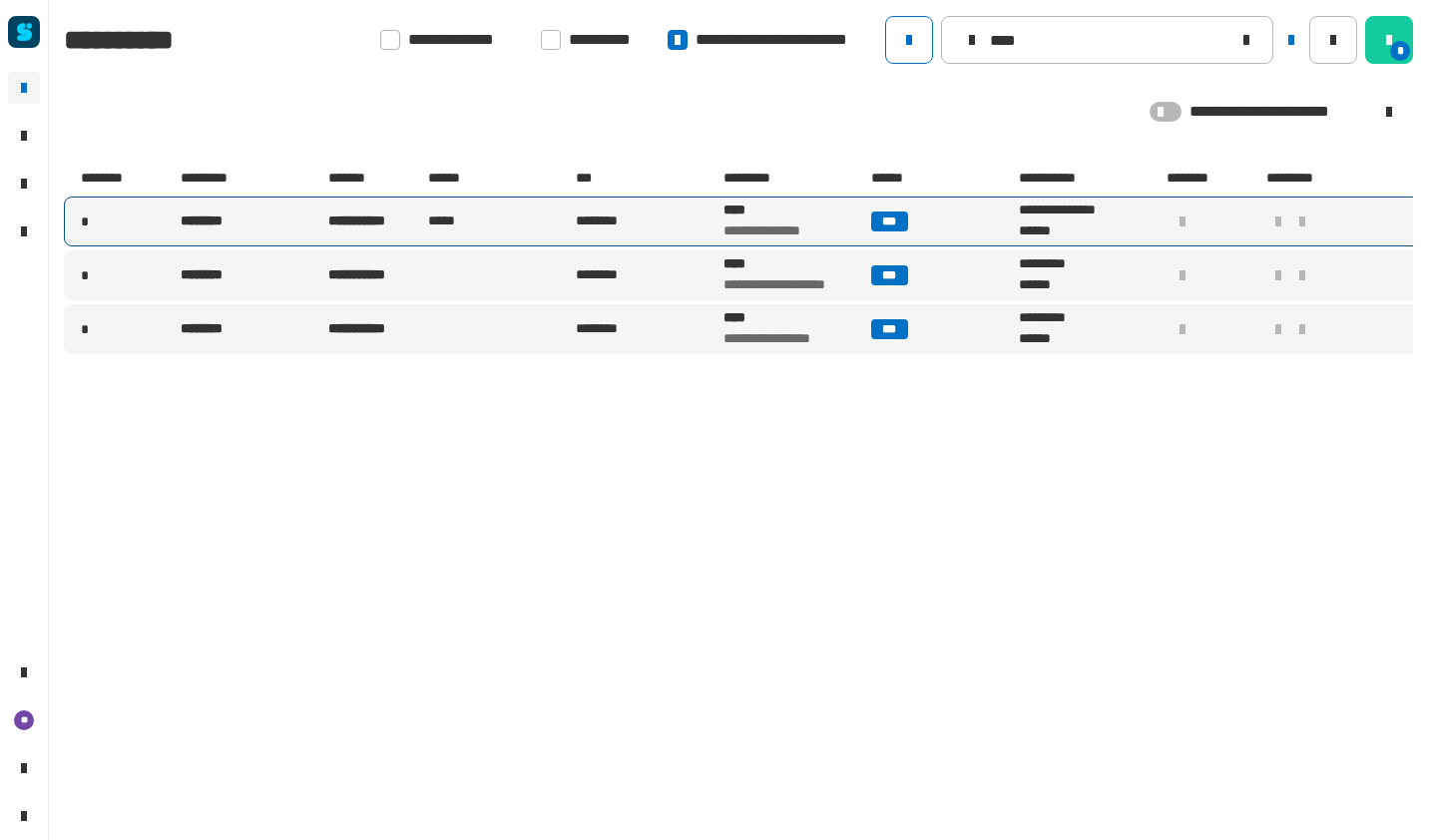 type on "****" 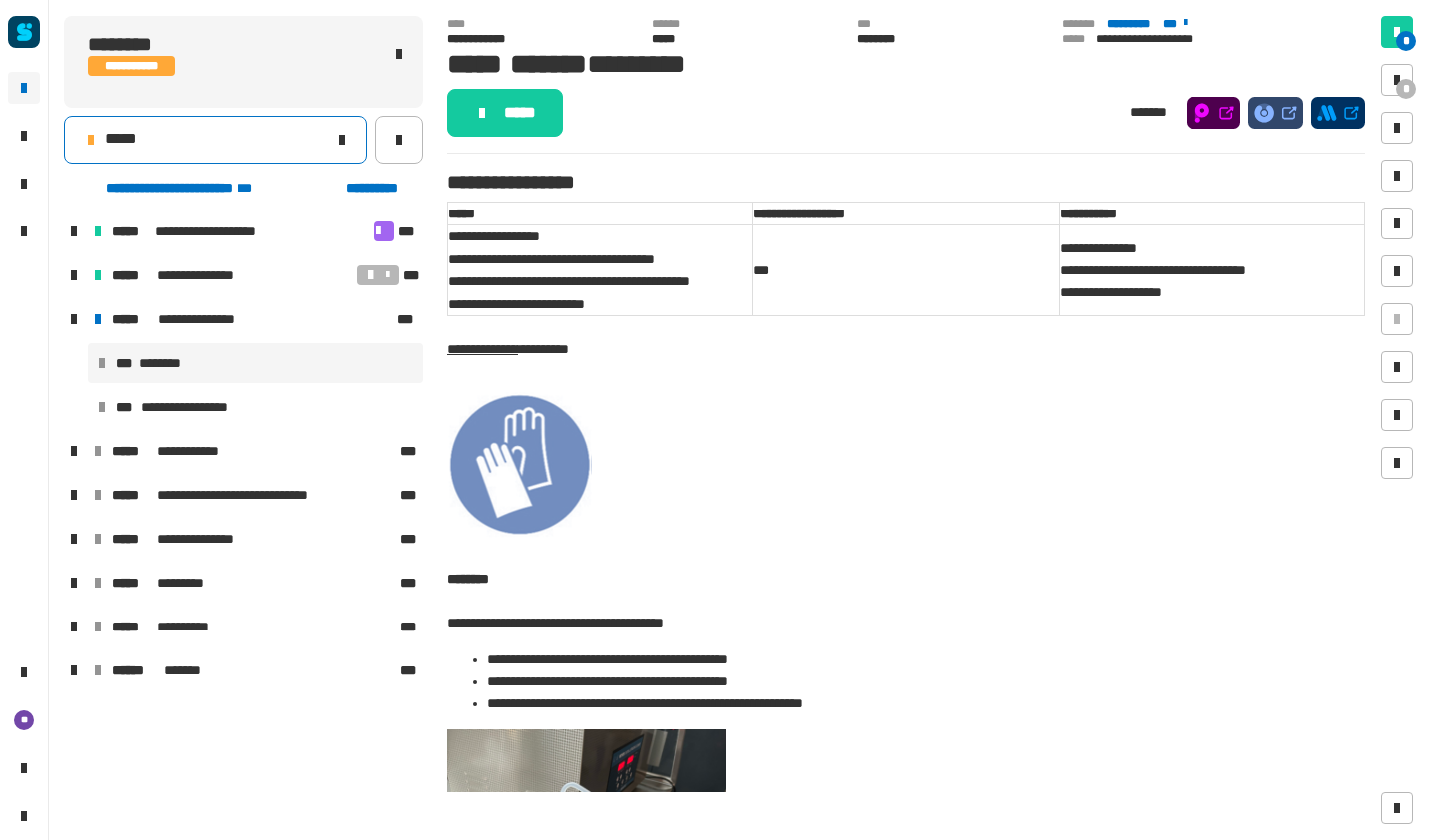 click on "*****" 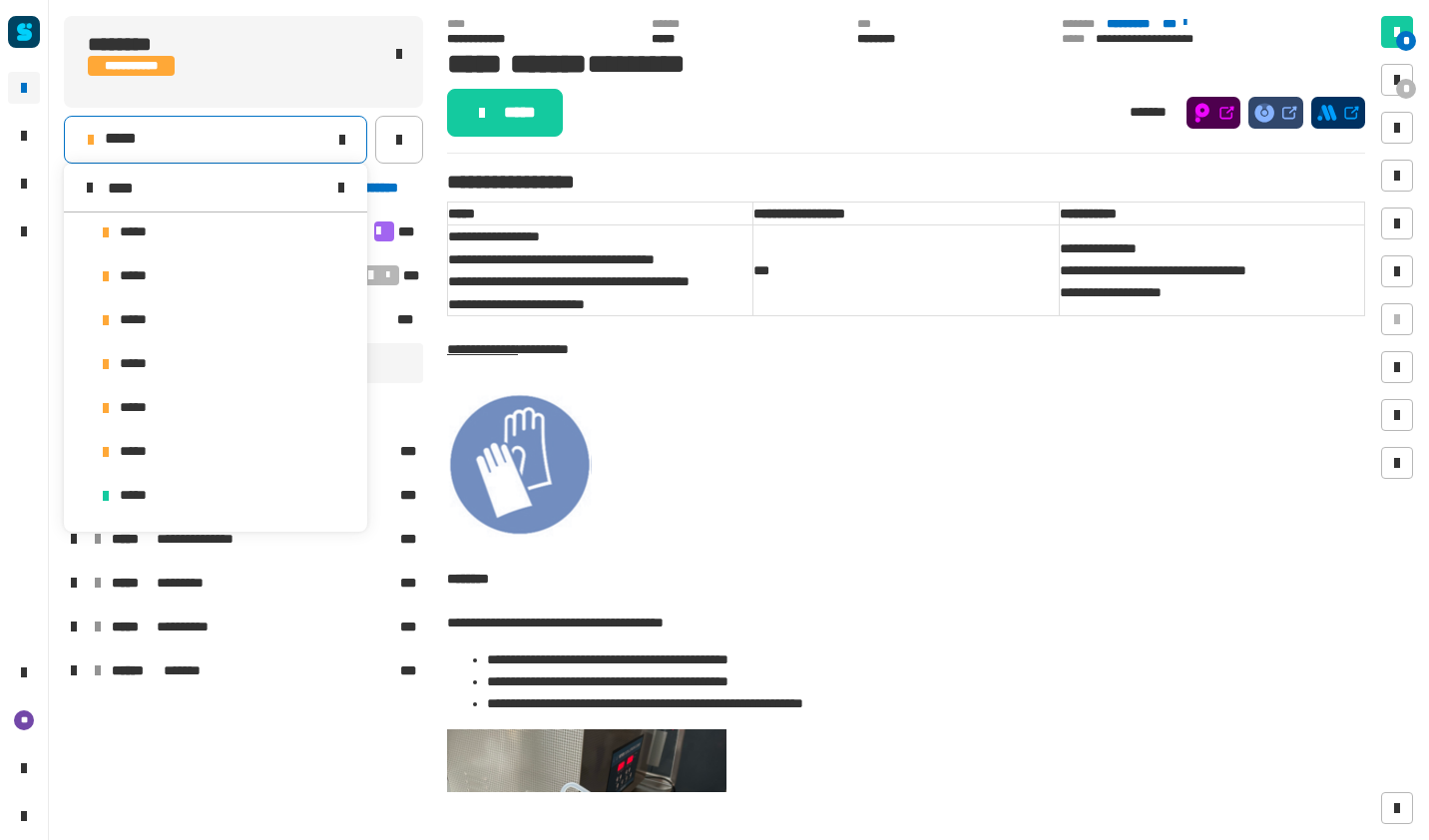scroll, scrollTop: 0, scrollLeft: 0, axis: both 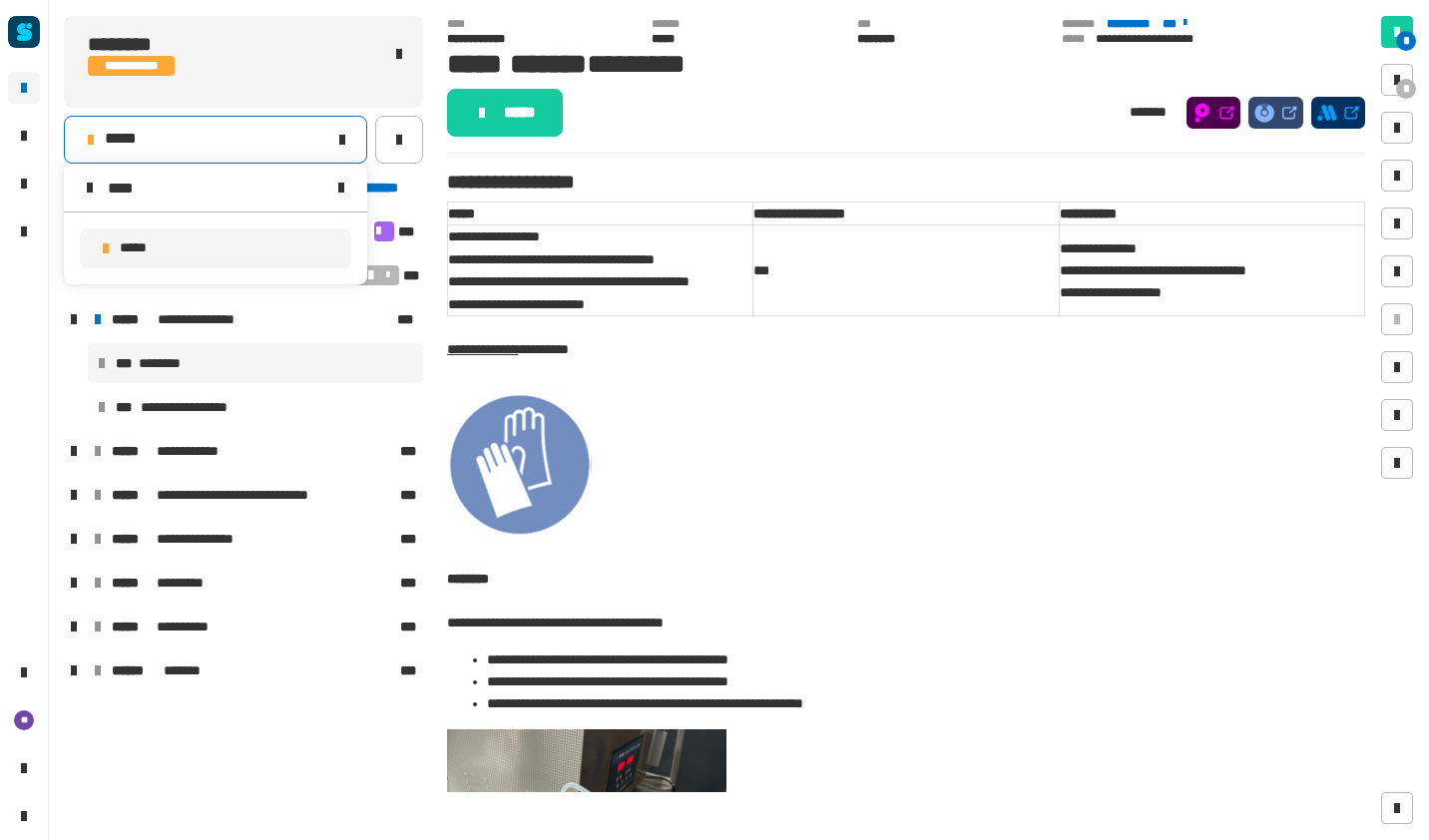 type on "****" 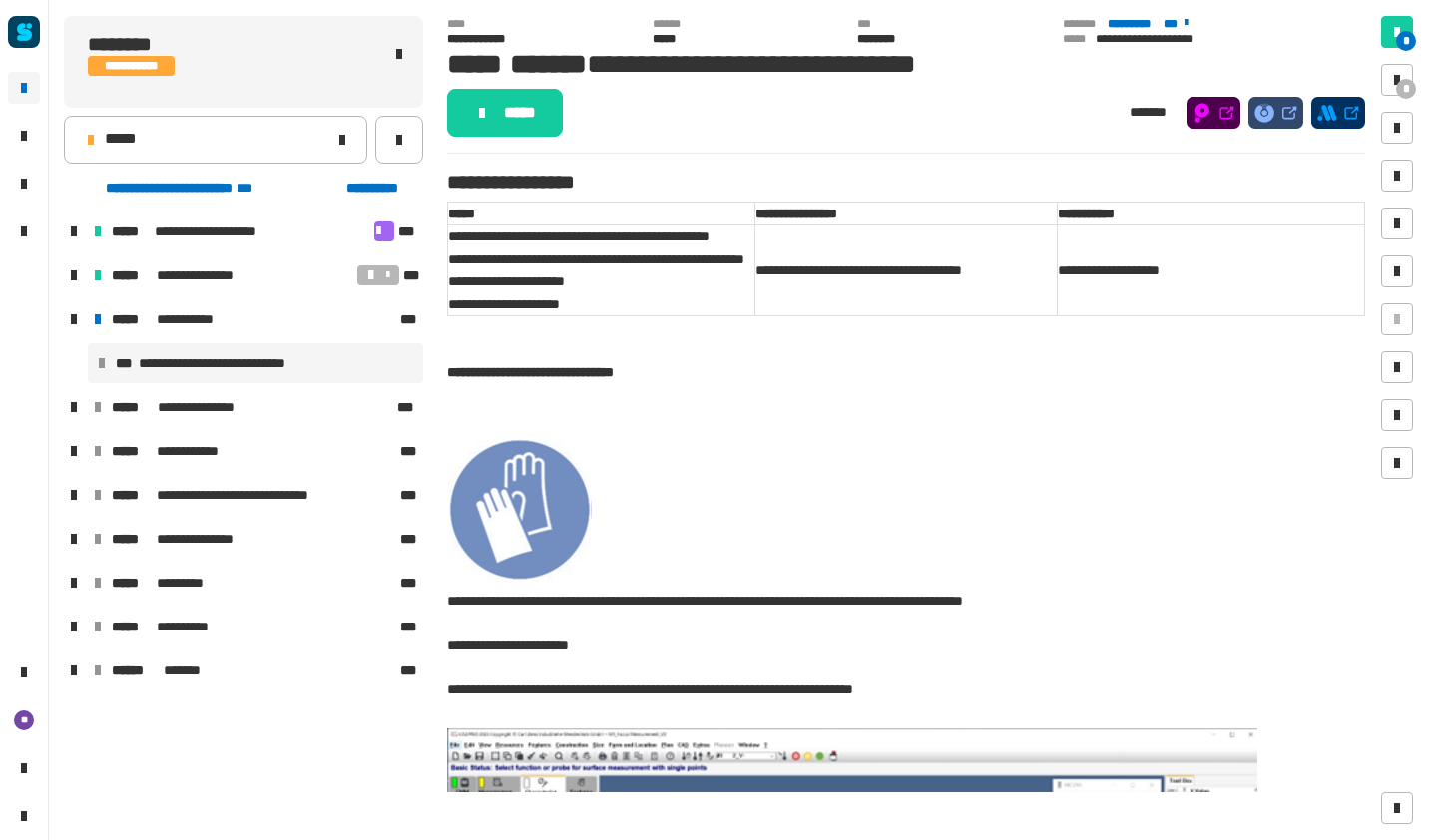 click on "* [FIRST] [LAST]" 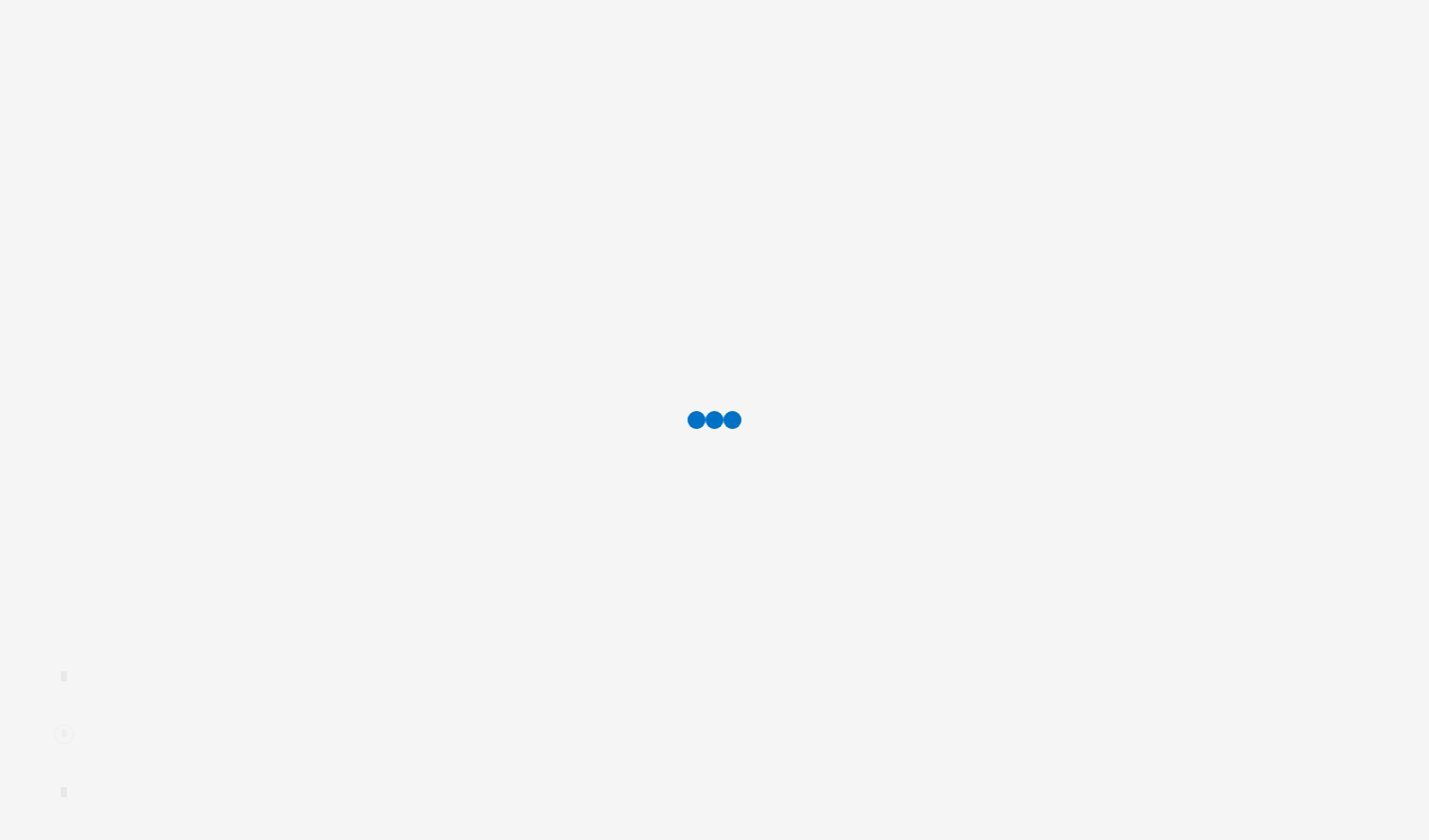 scroll, scrollTop: 0, scrollLeft: 0, axis: both 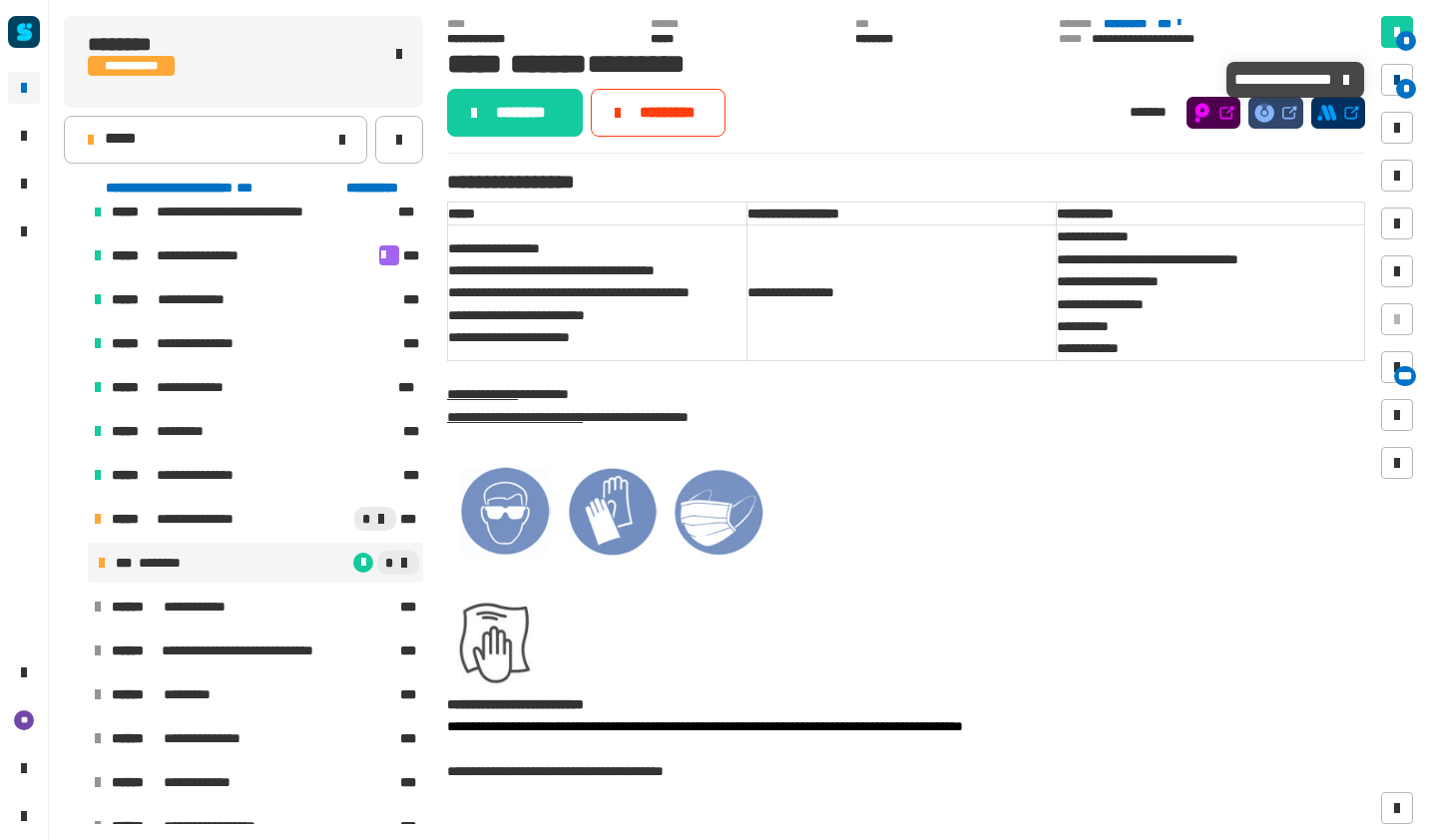 click at bounding box center [1397, 80] 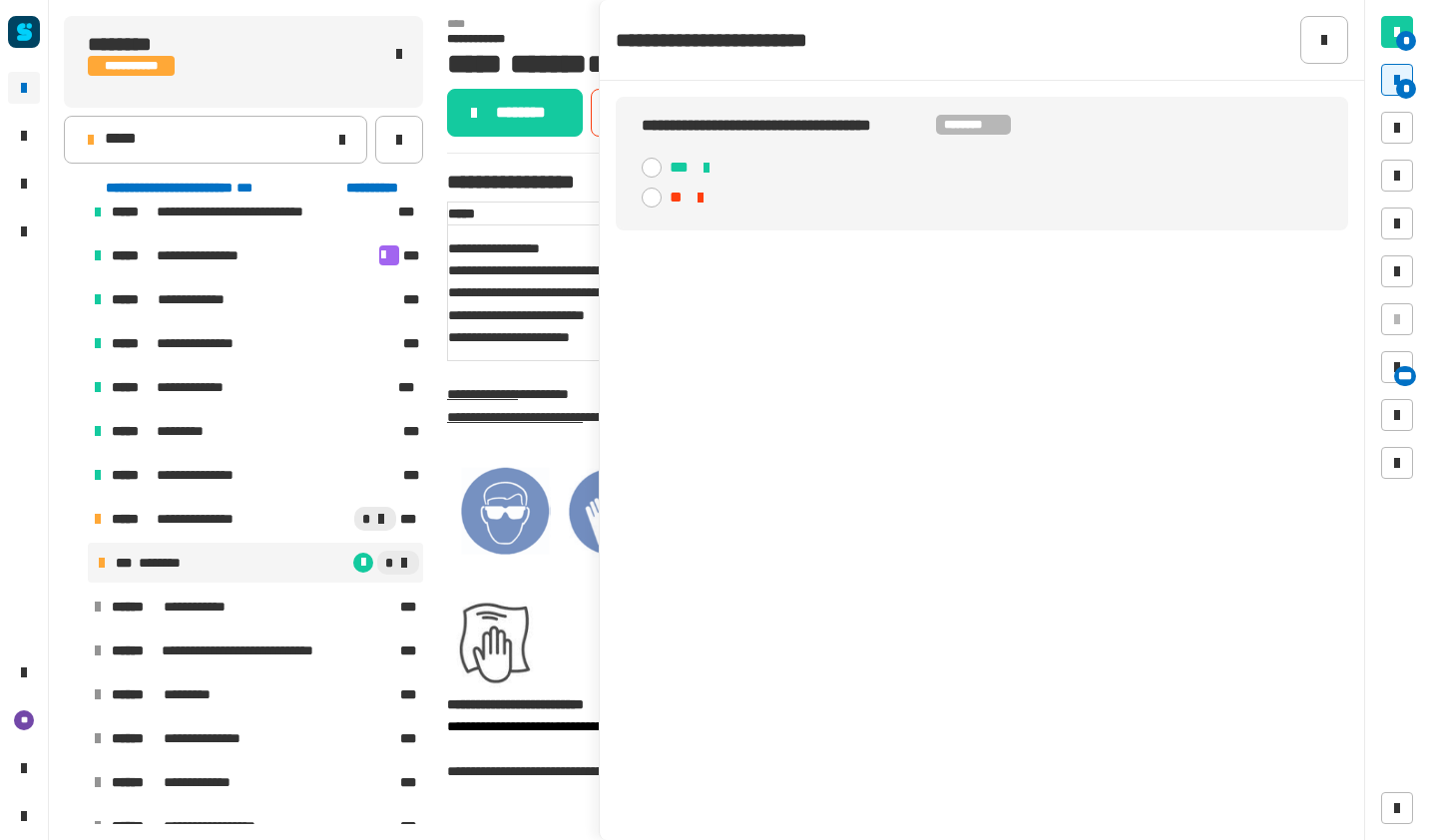 click 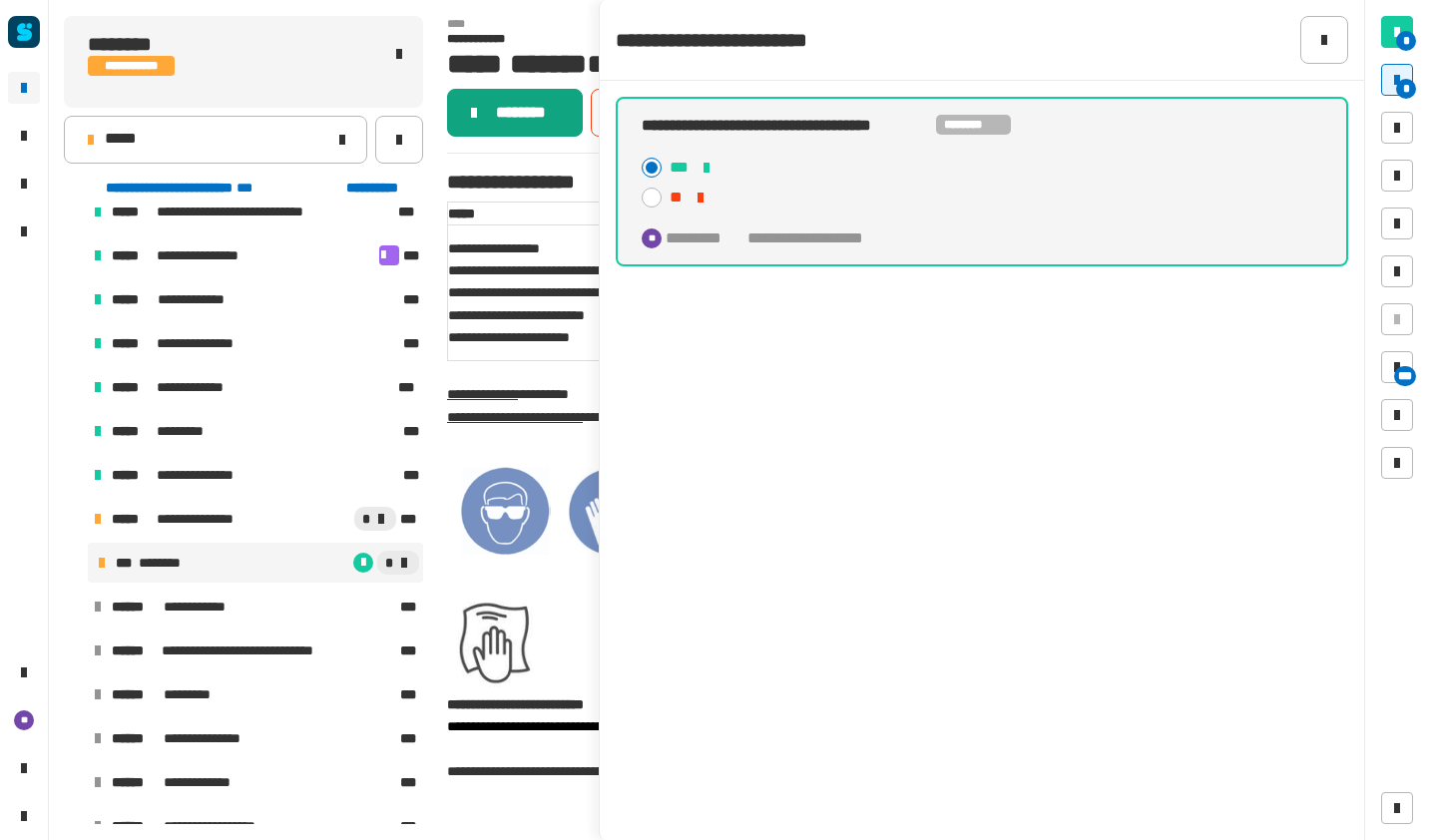 click on "********" 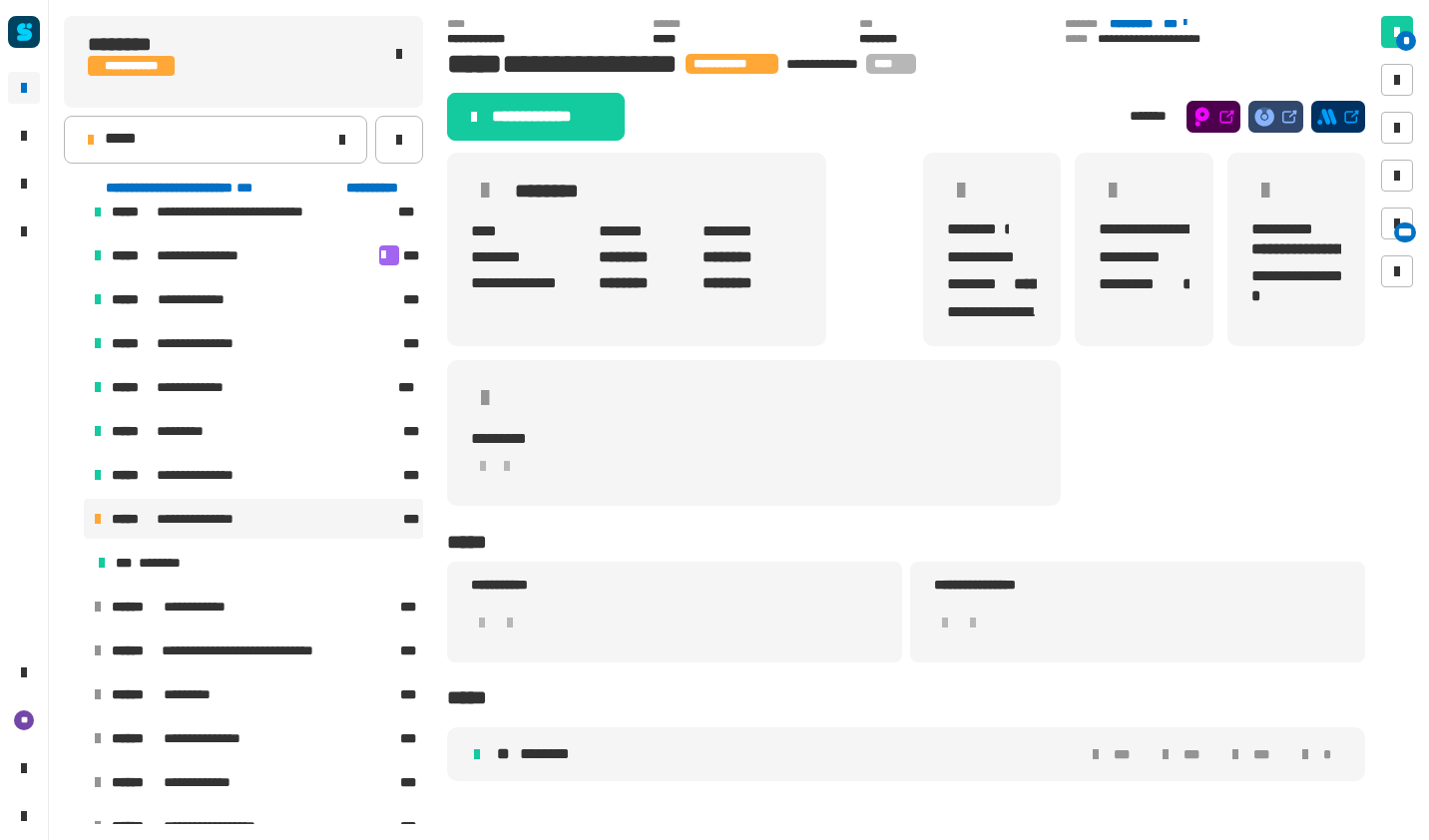 click on "**********" 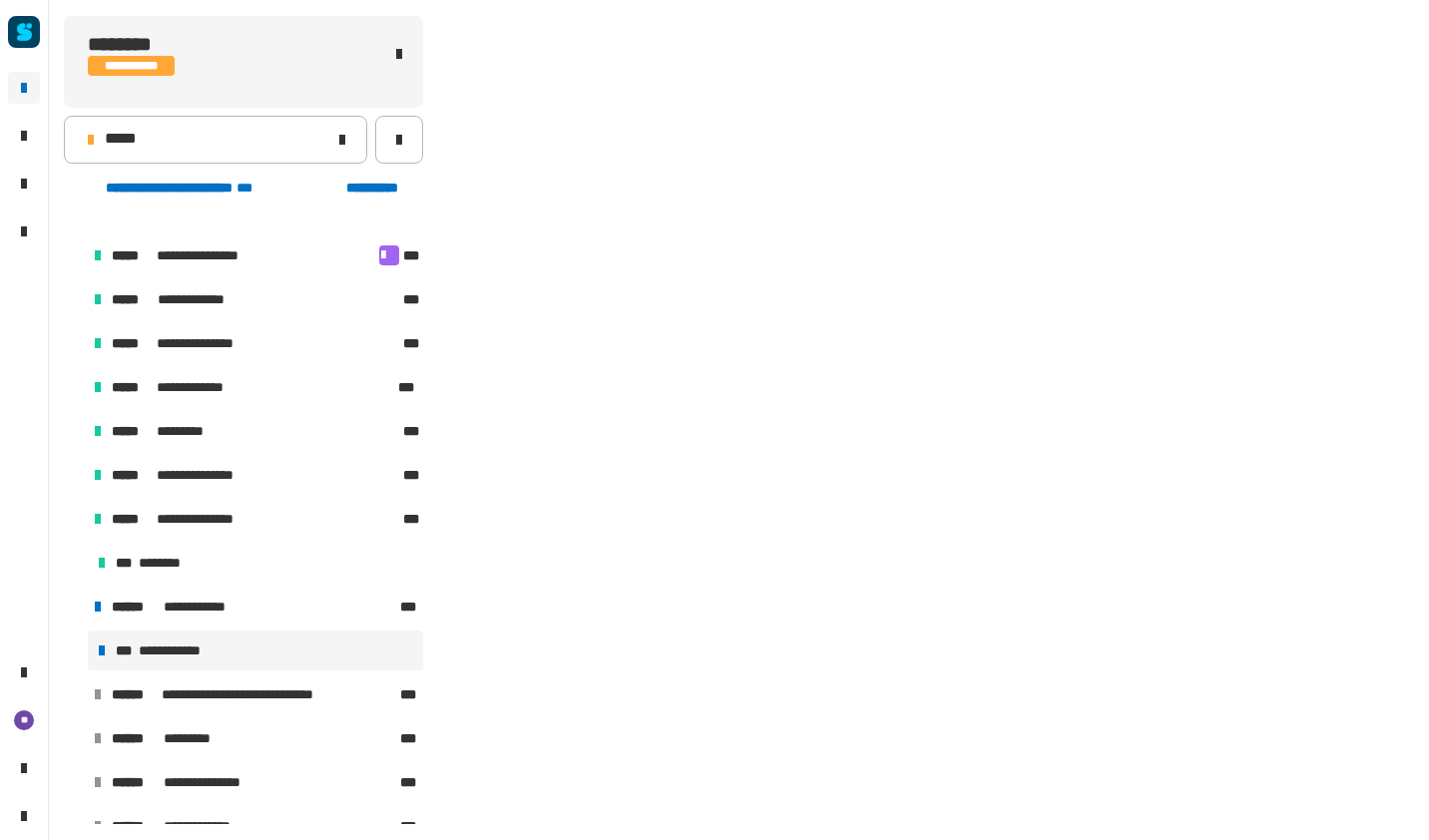 scroll, scrollTop: 130, scrollLeft: 0, axis: vertical 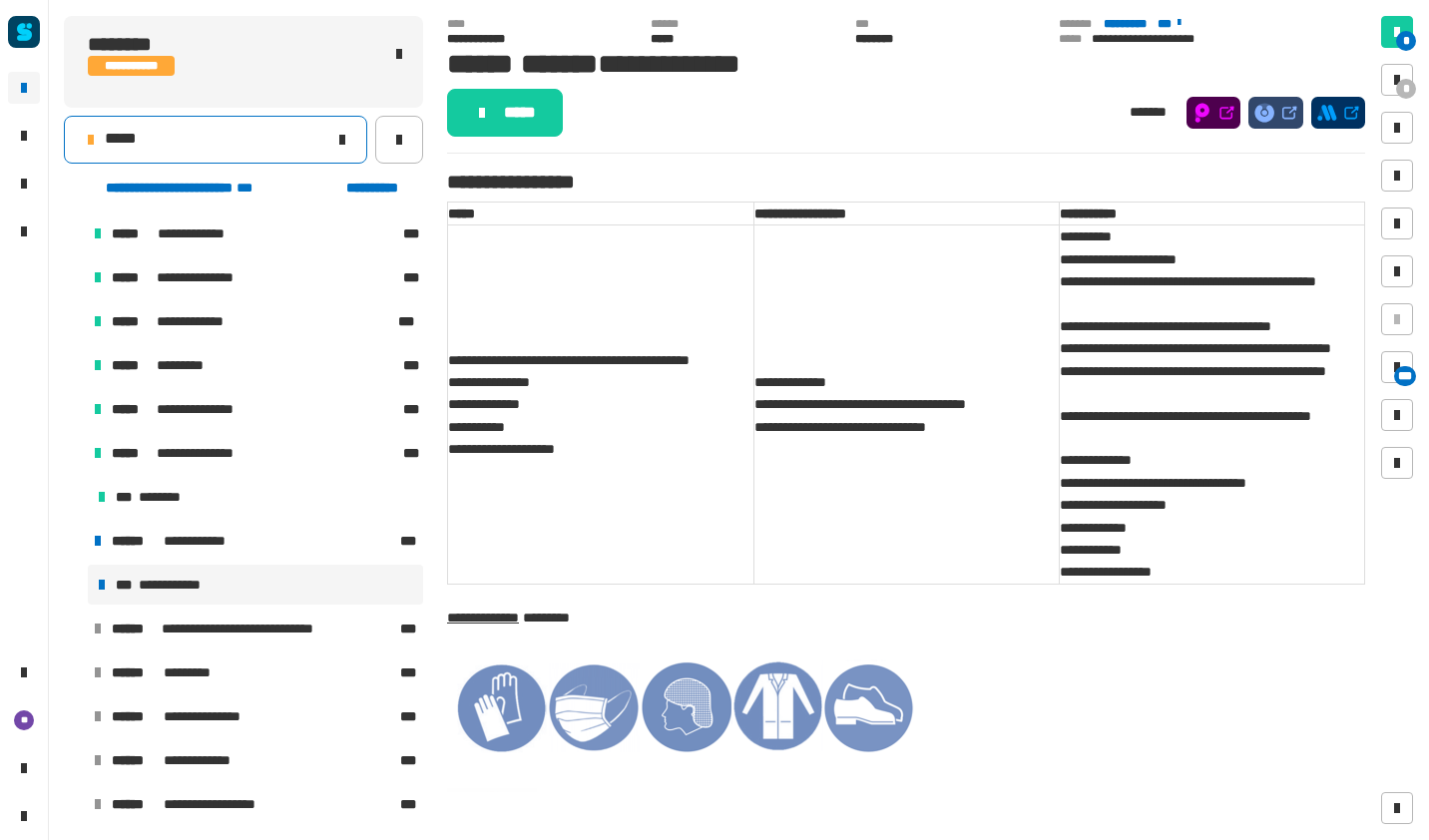 click on "*****" 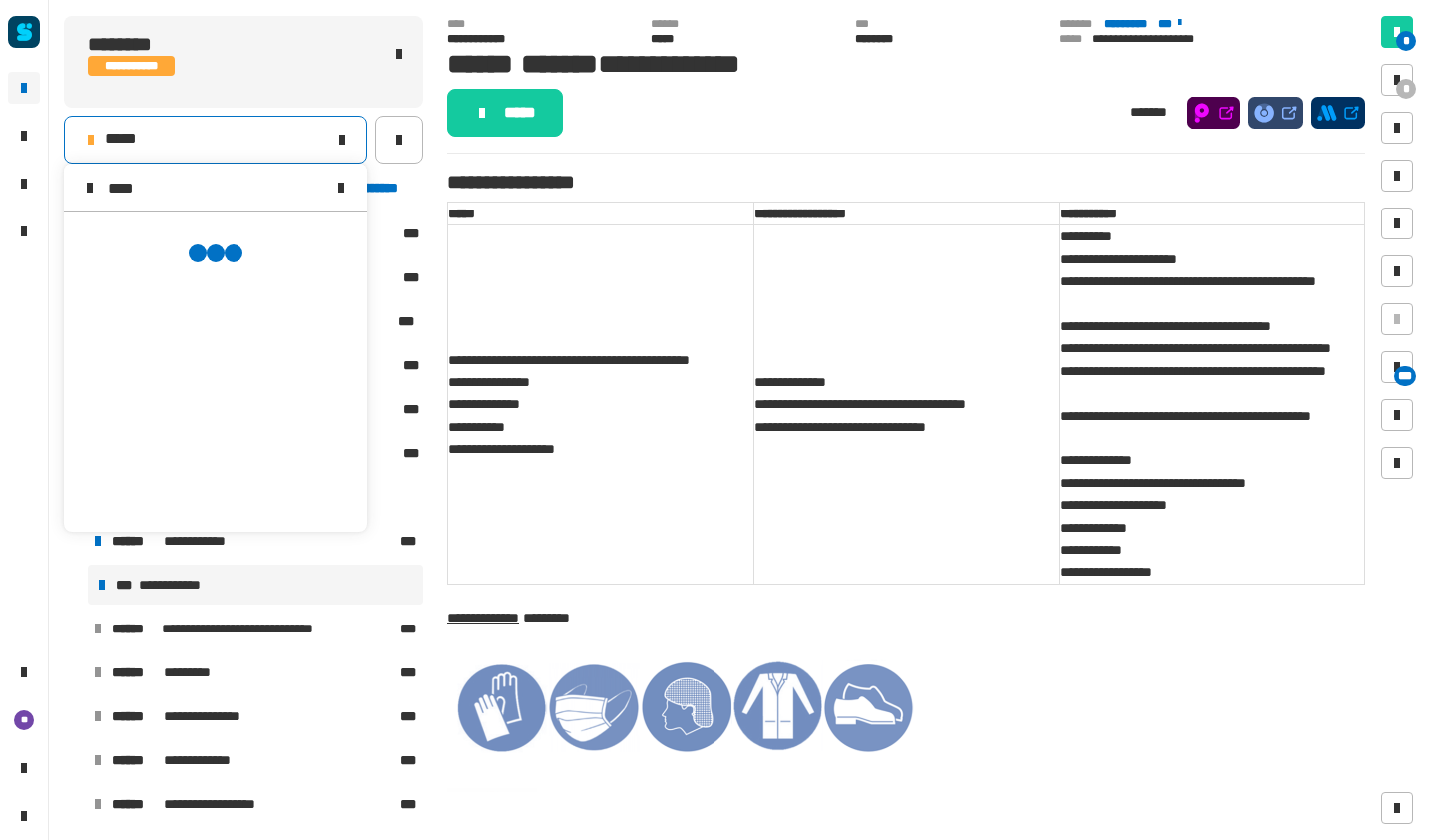 scroll, scrollTop: 0, scrollLeft: 0, axis: both 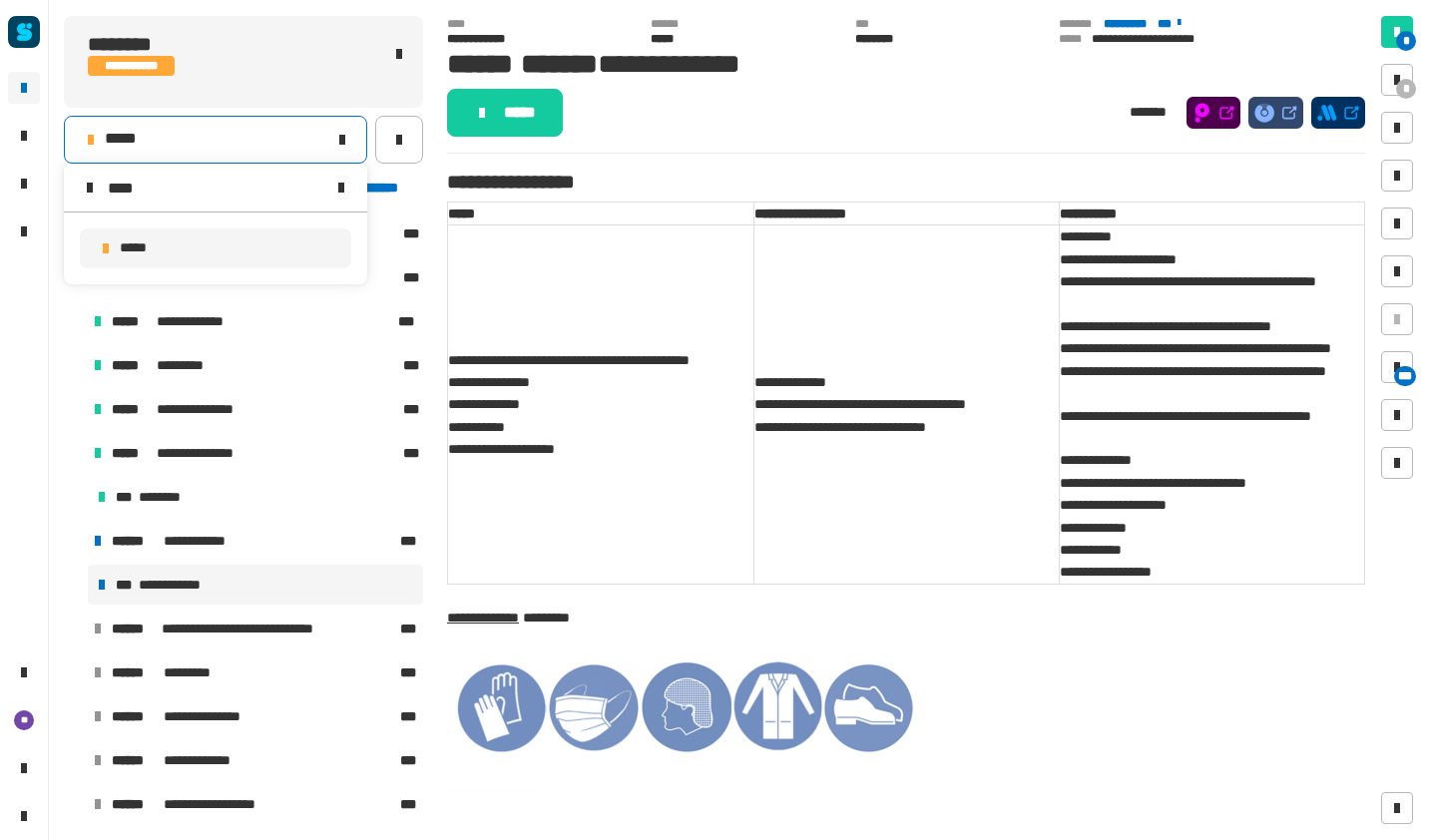 type on "****" 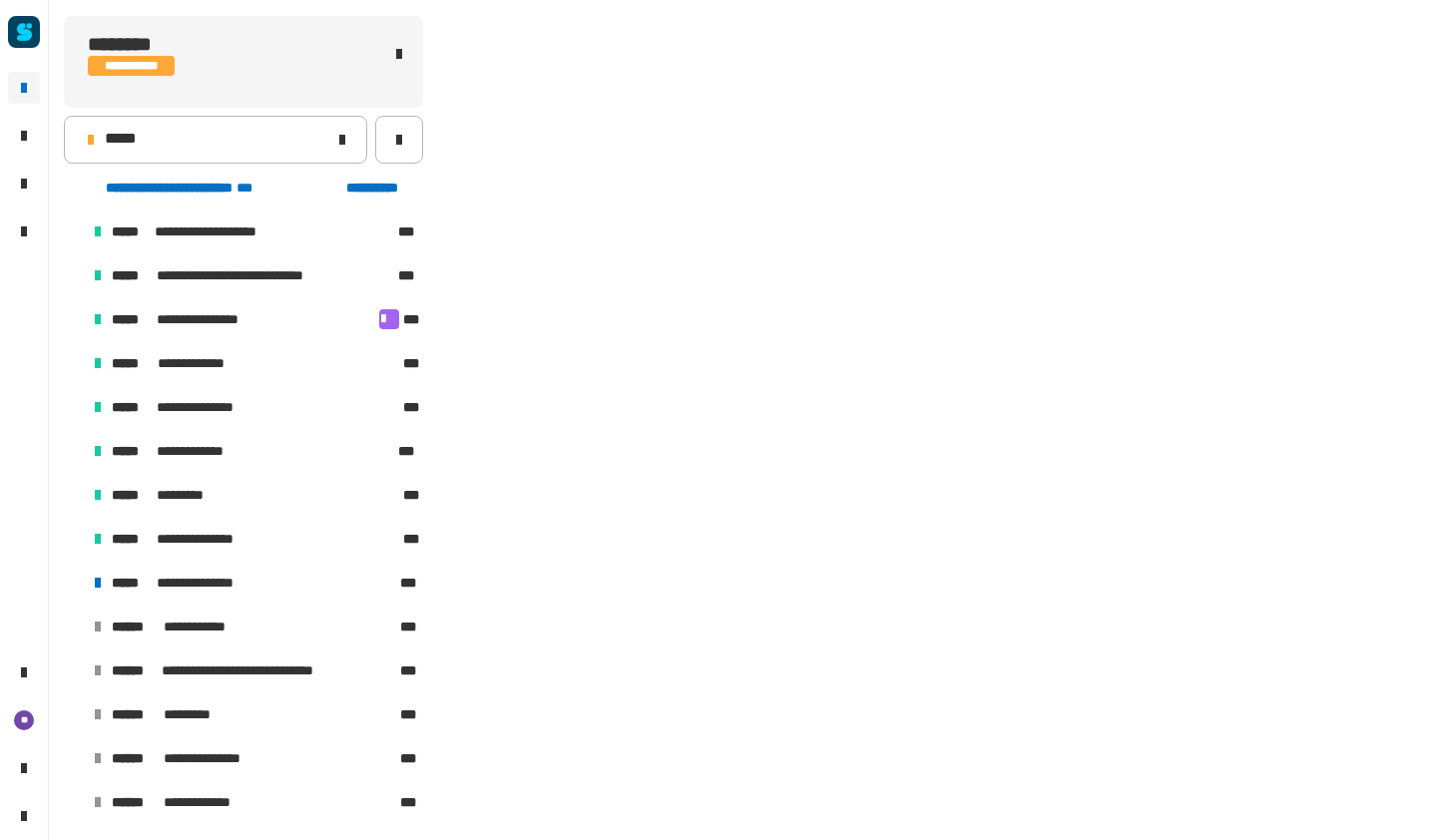 scroll, scrollTop: 86, scrollLeft: 0, axis: vertical 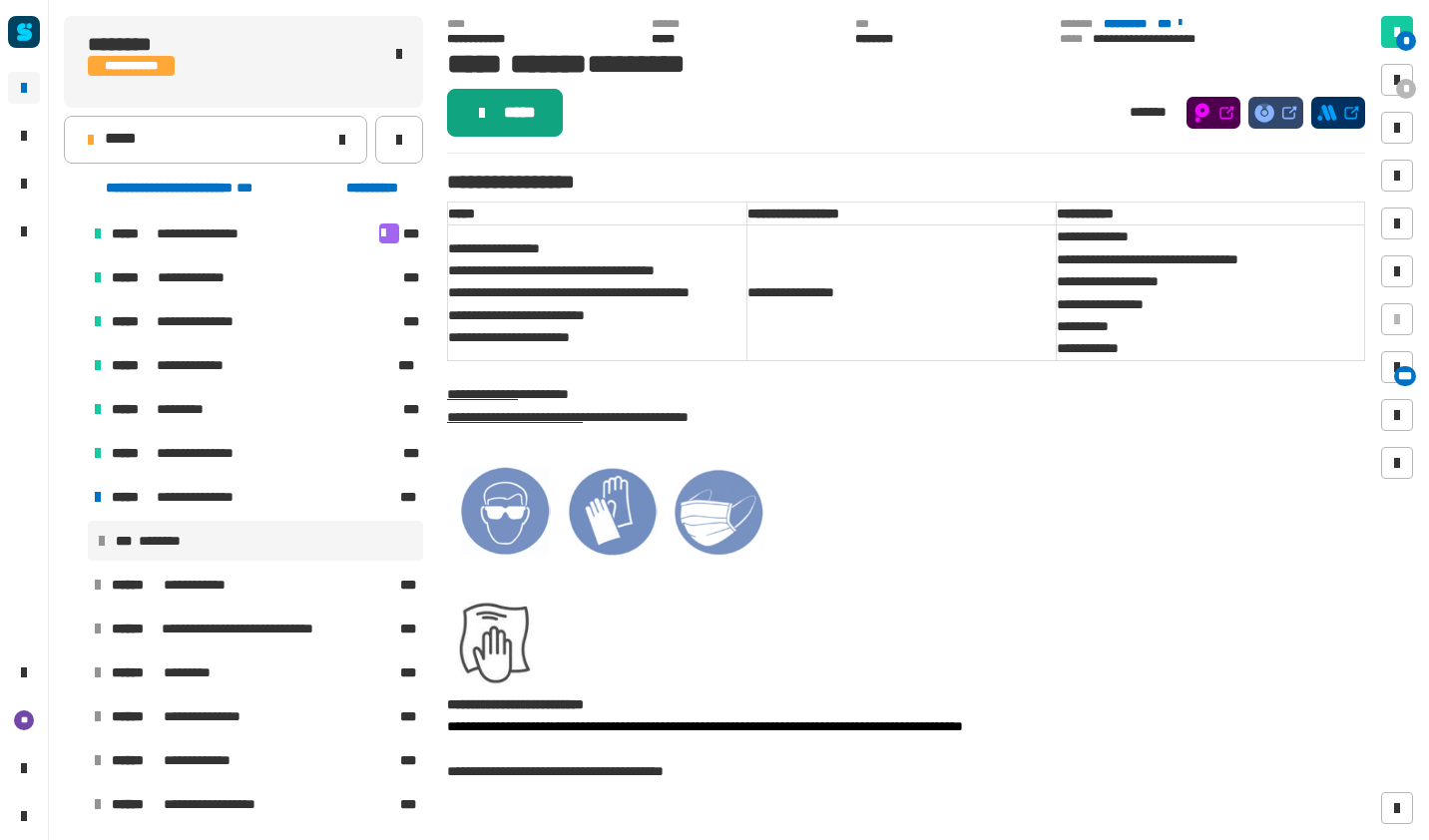 click on "*****" 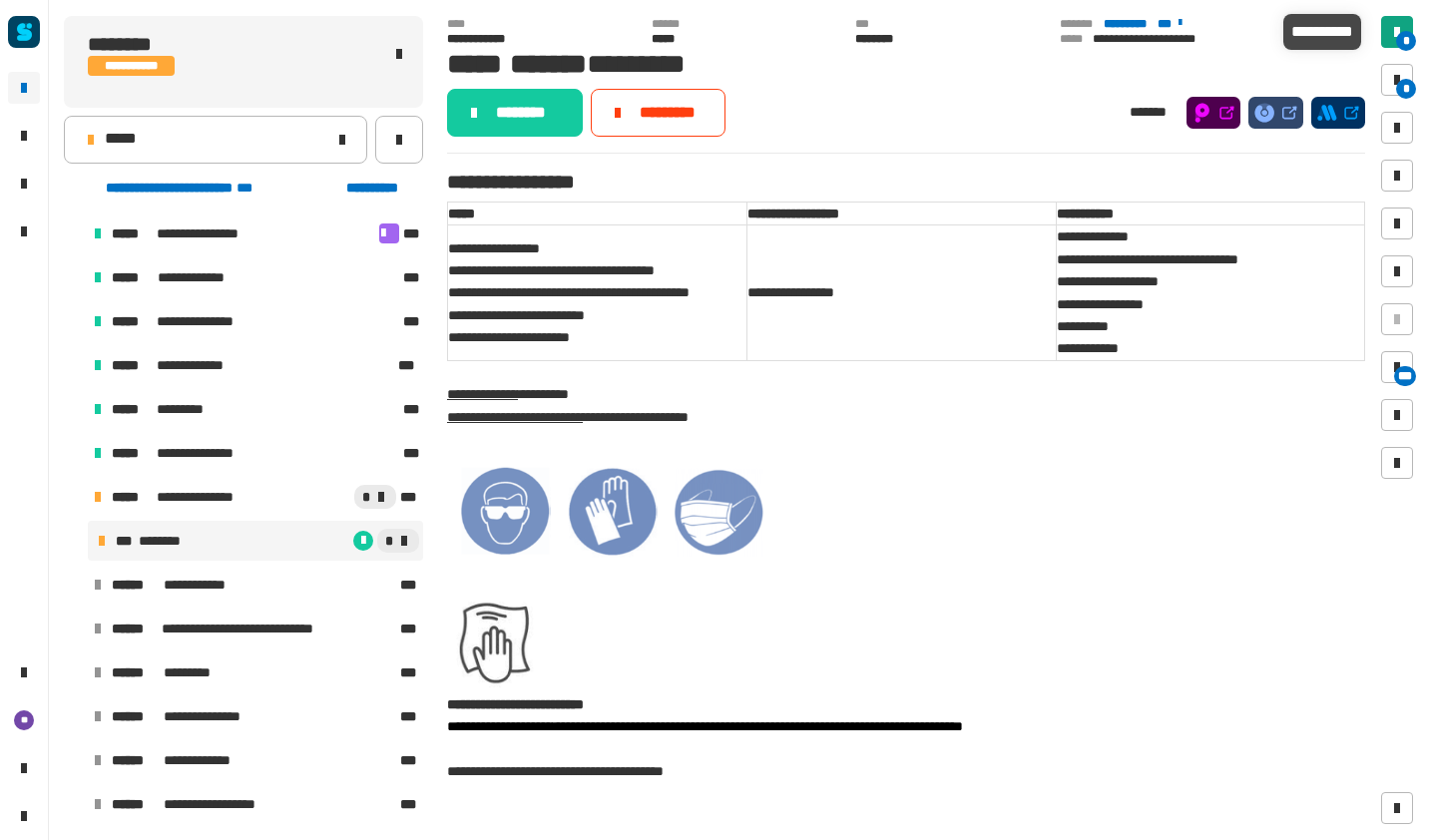 click on "*" at bounding box center (1406, 41) 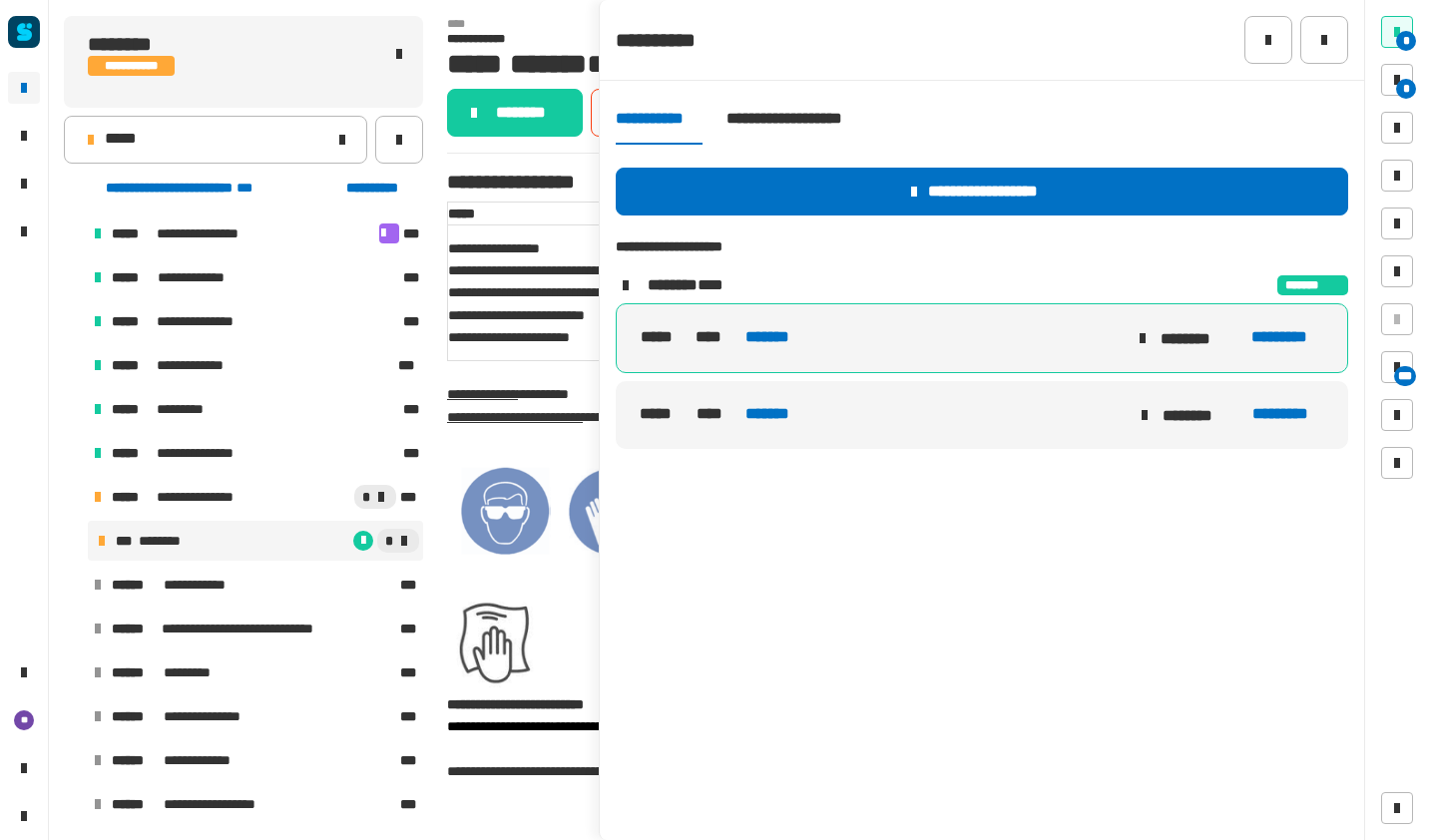 click on "*********" 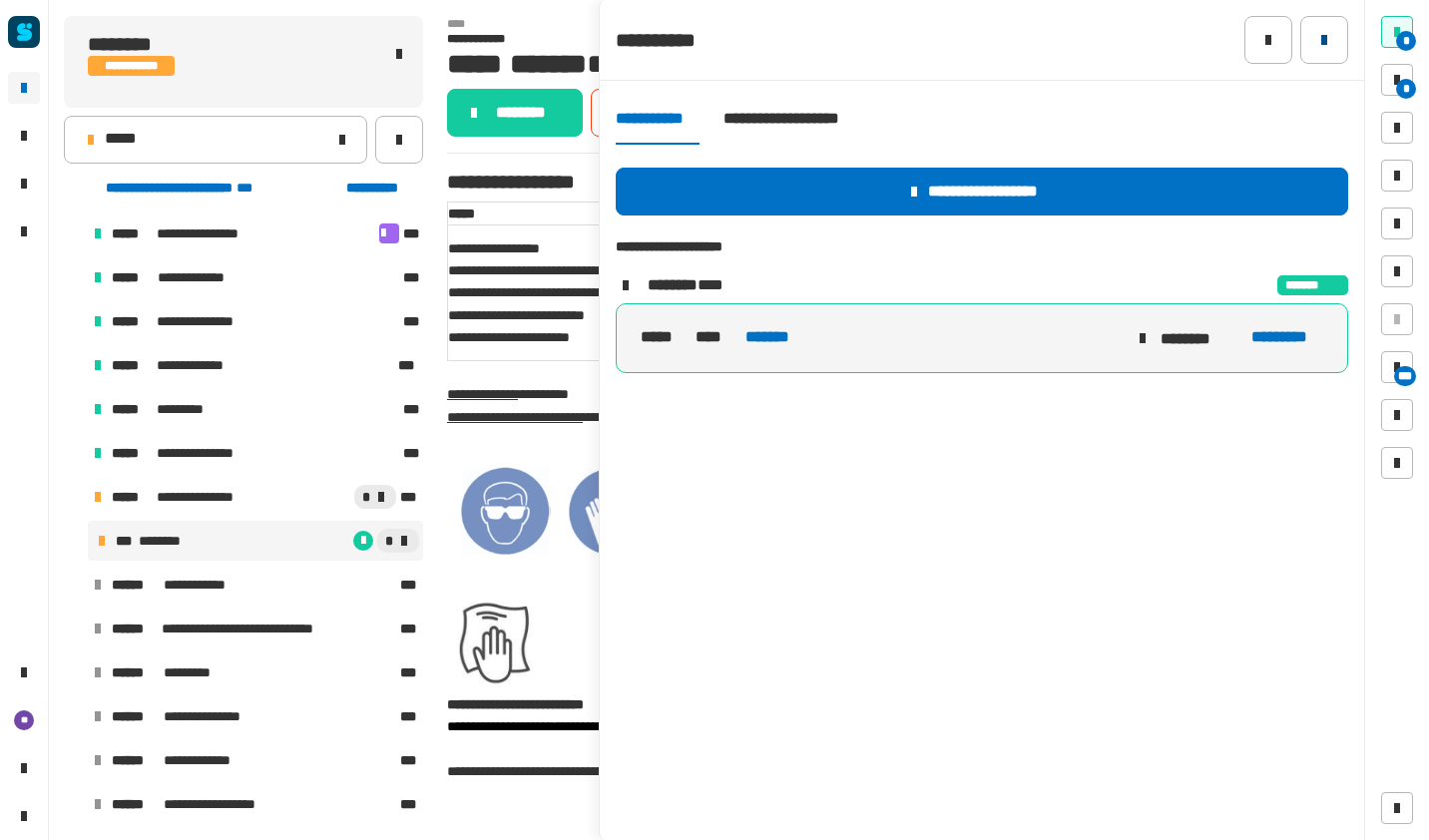 click 